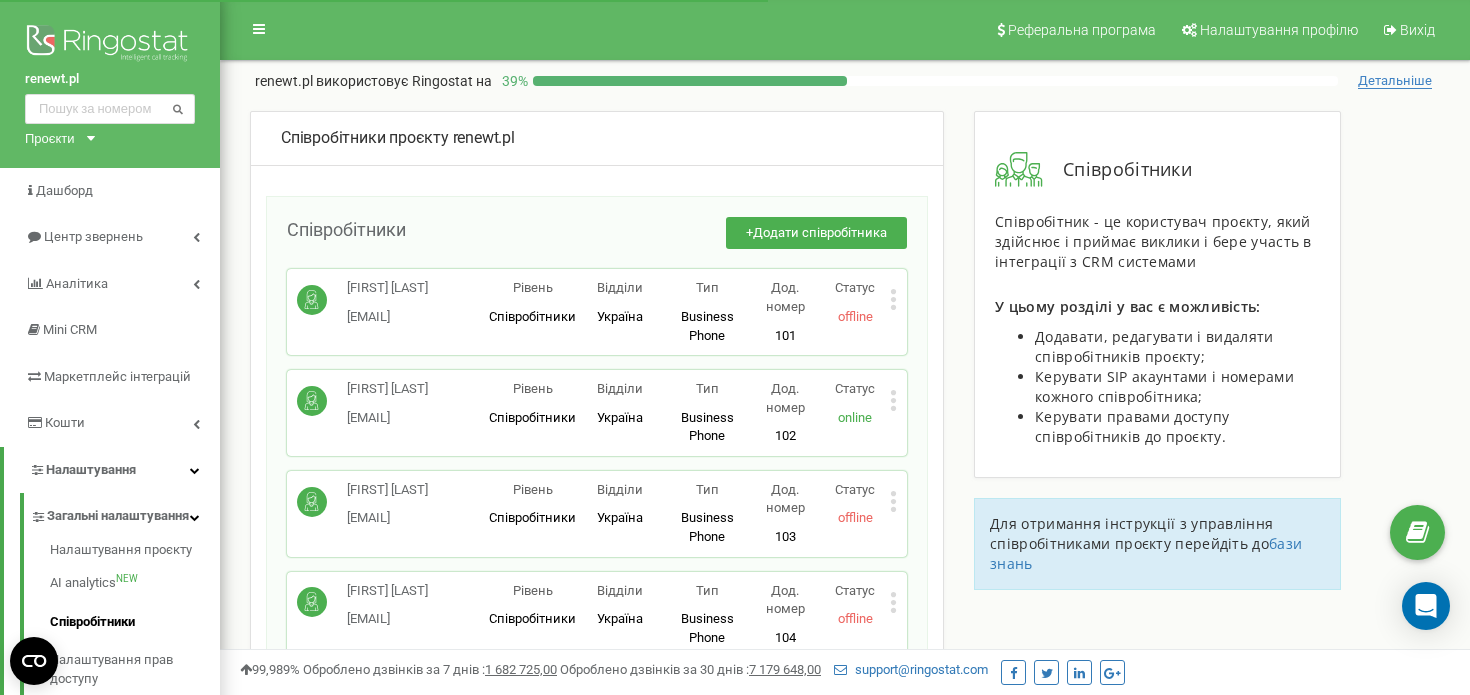 scroll, scrollTop: 576, scrollLeft: 0, axis: vertical 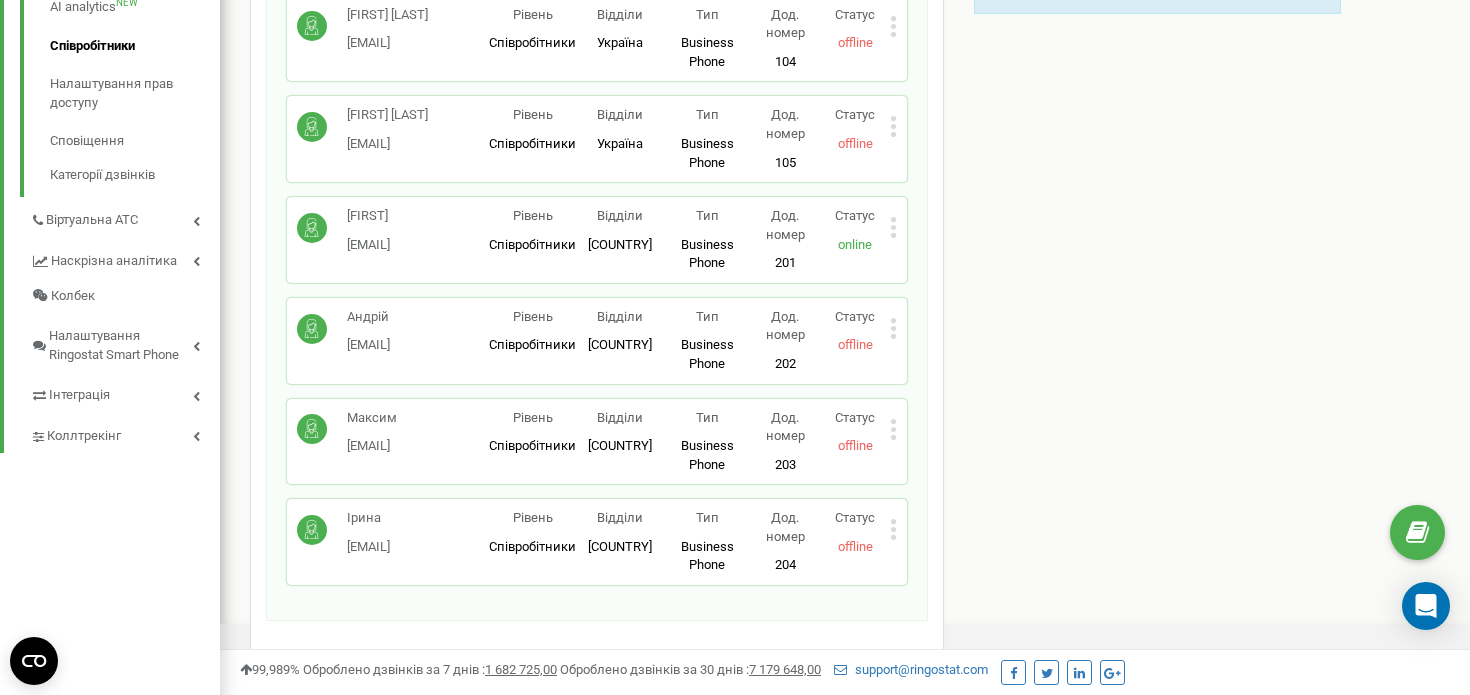 click 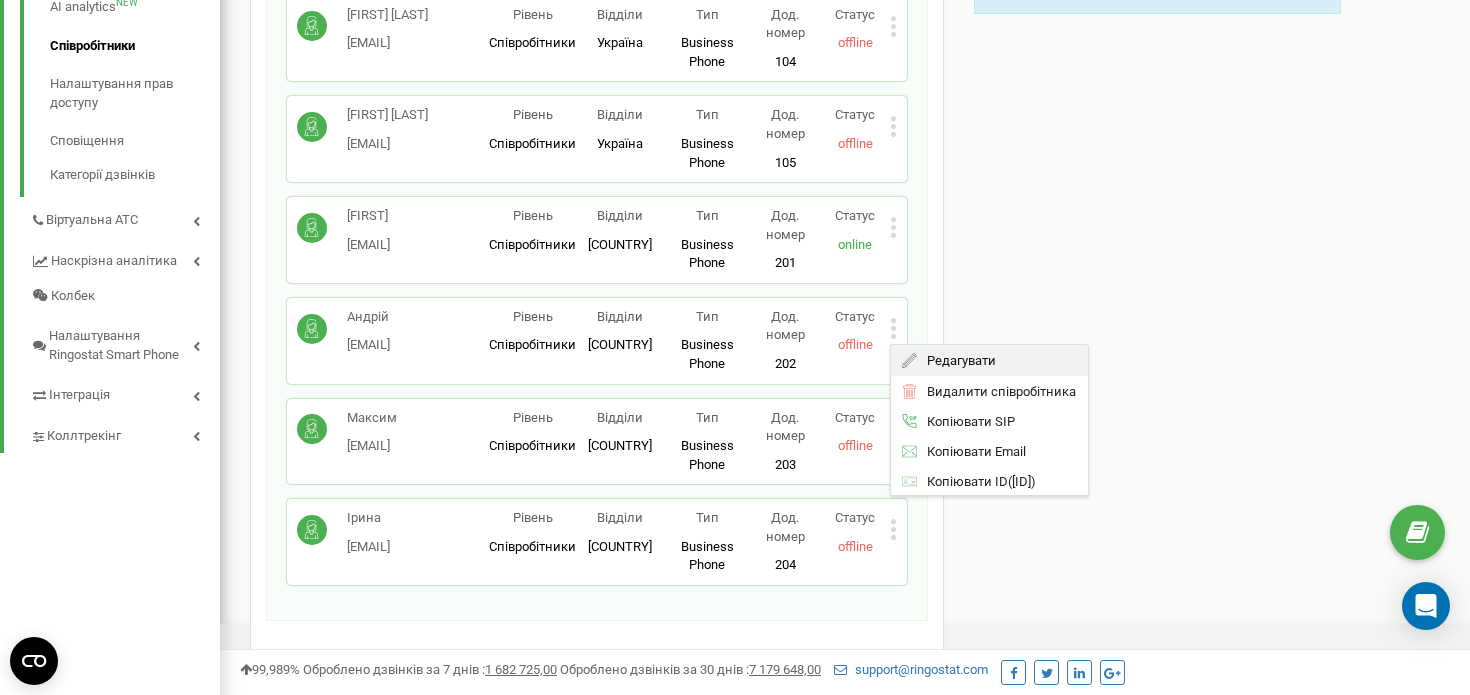 click on "Редагувати" at bounding box center [989, 360] 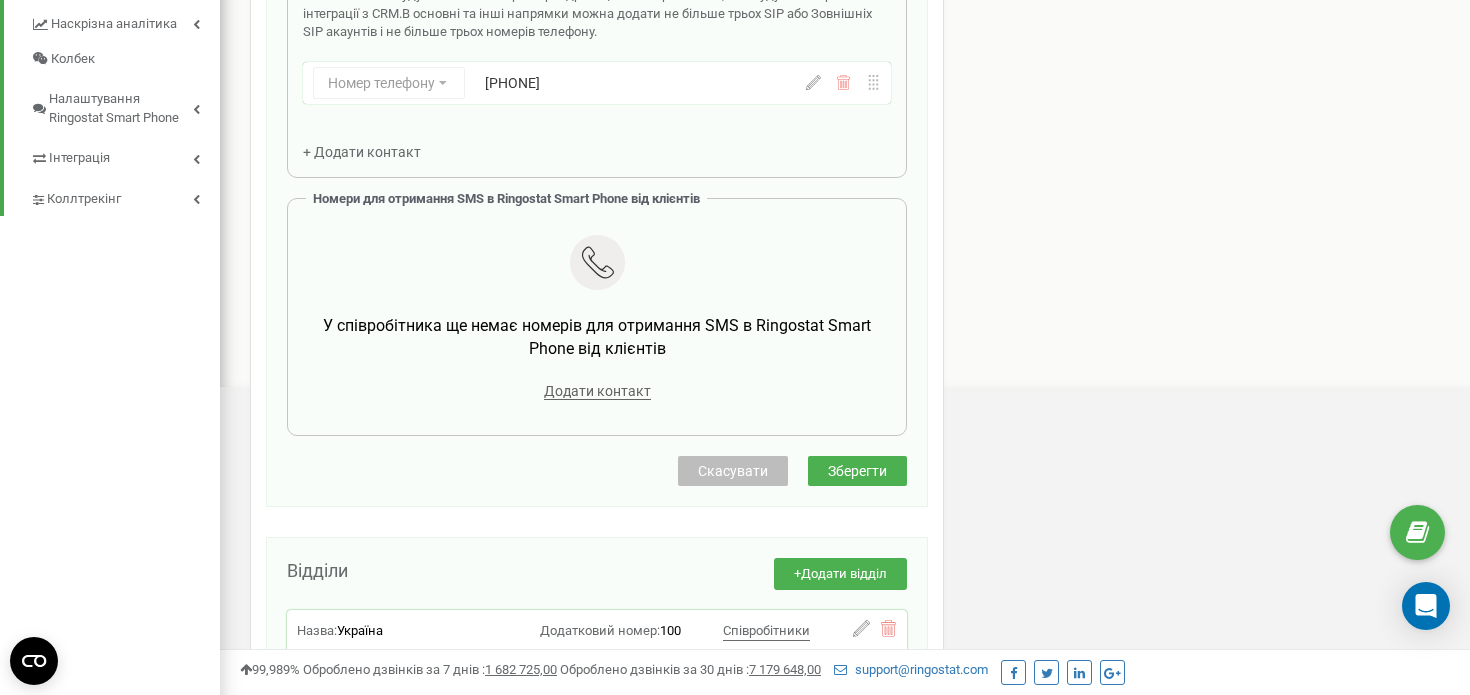 scroll, scrollTop: 824, scrollLeft: 0, axis: vertical 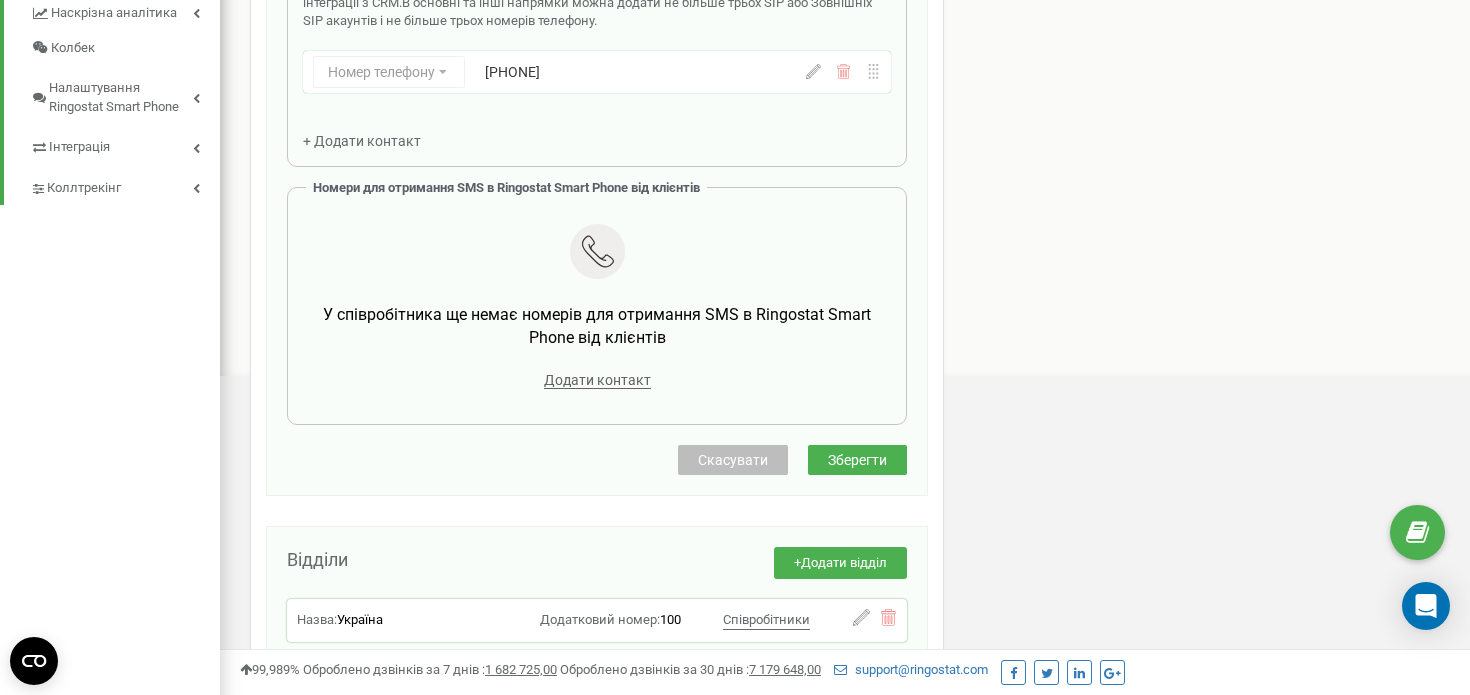 click on "+48795447815" at bounding box center (630, 72) 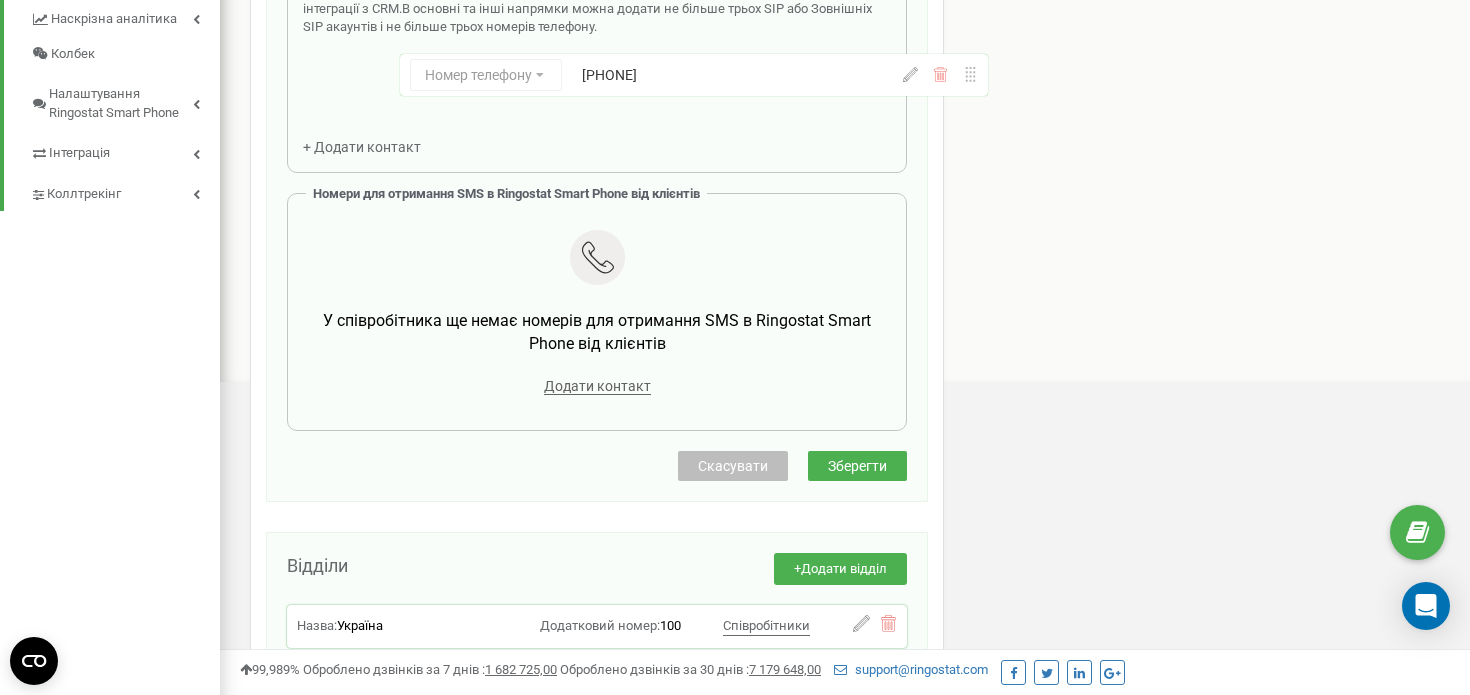 scroll, scrollTop: 811, scrollLeft: 0, axis: vertical 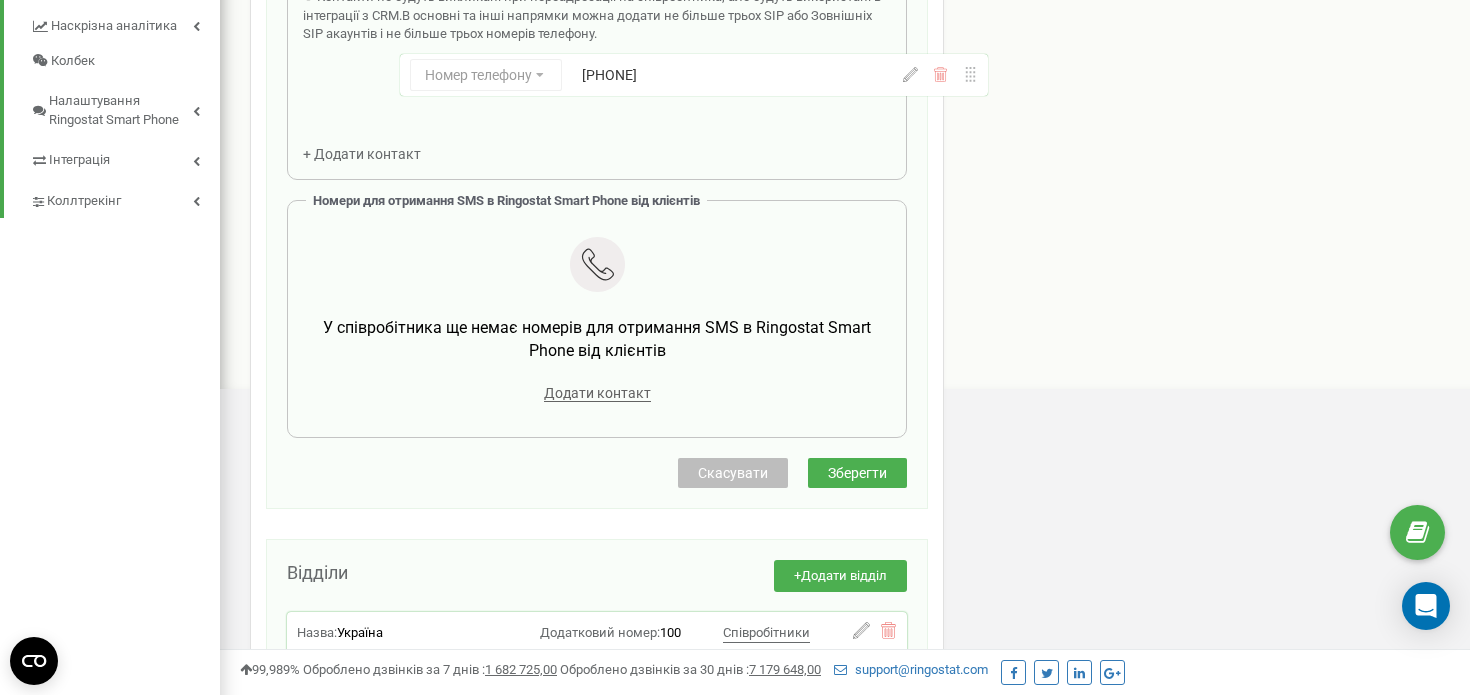 drag, startPoint x: 492, startPoint y: 78, endPoint x: 594, endPoint y: 81, distance: 102.044106 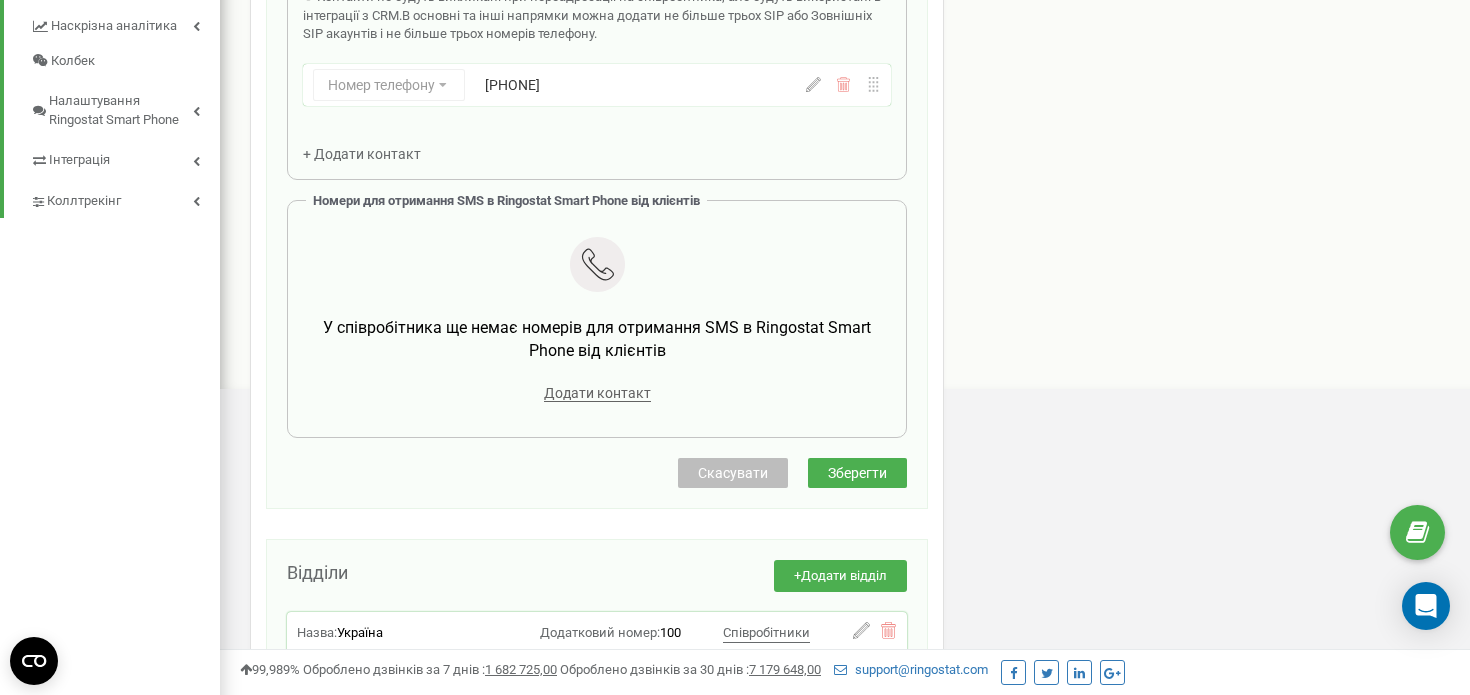 click on "+48795447815" at bounding box center (630, 85) 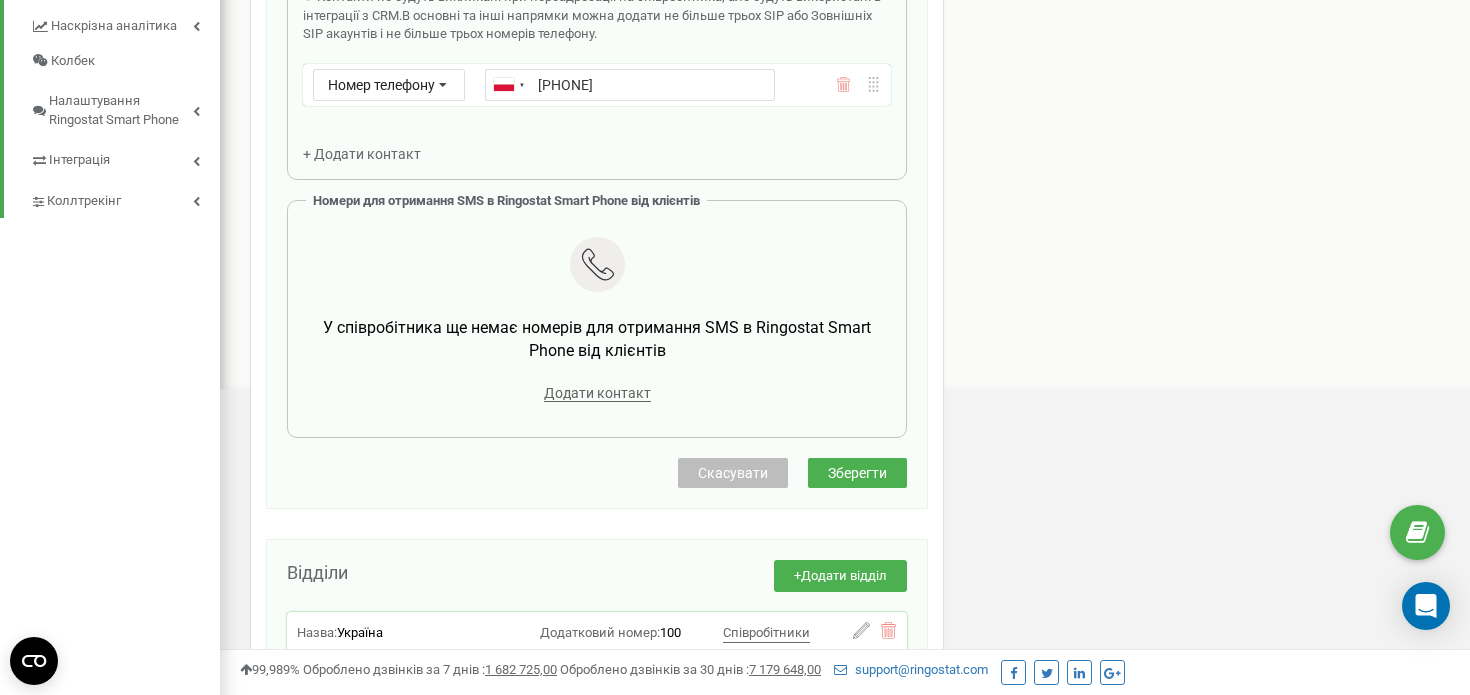 drag, startPoint x: 684, startPoint y: 87, endPoint x: 567, endPoint y: 78, distance: 117.34564 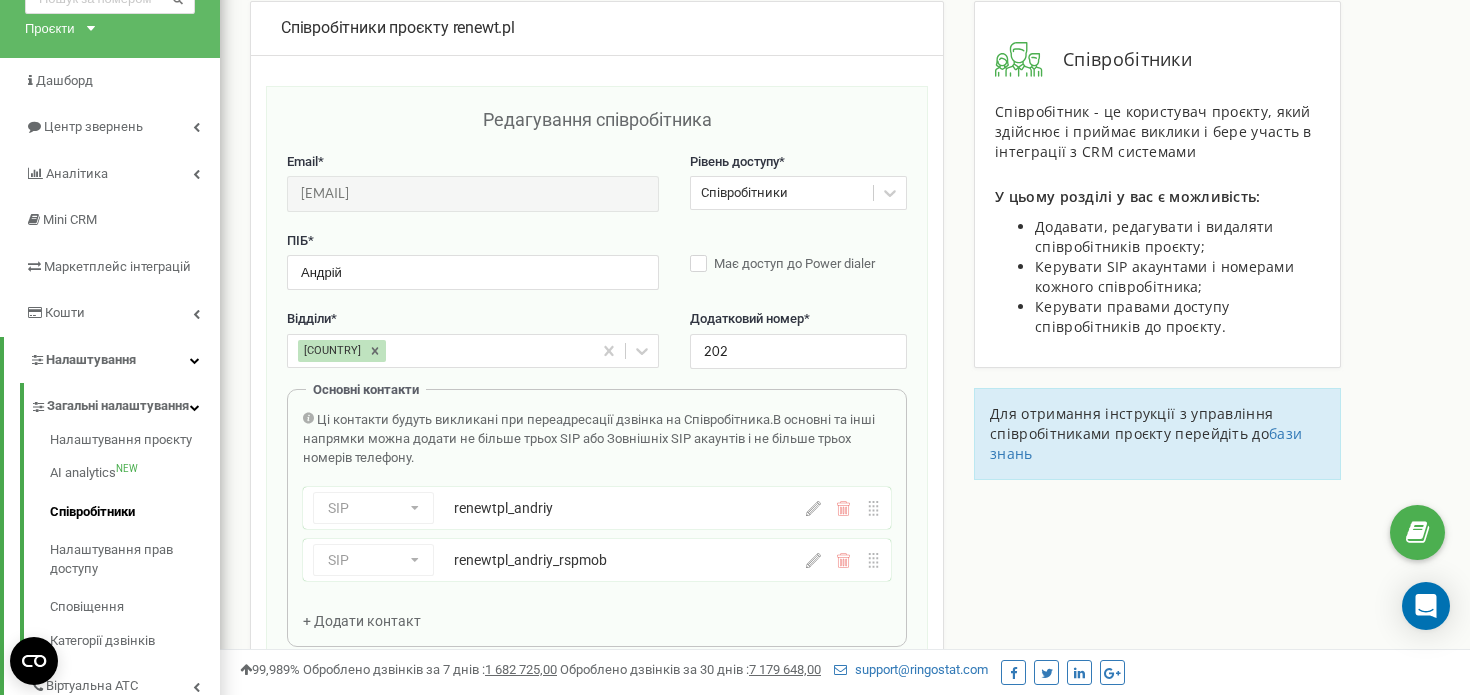 scroll, scrollTop: 108, scrollLeft: 0, axis: vertical 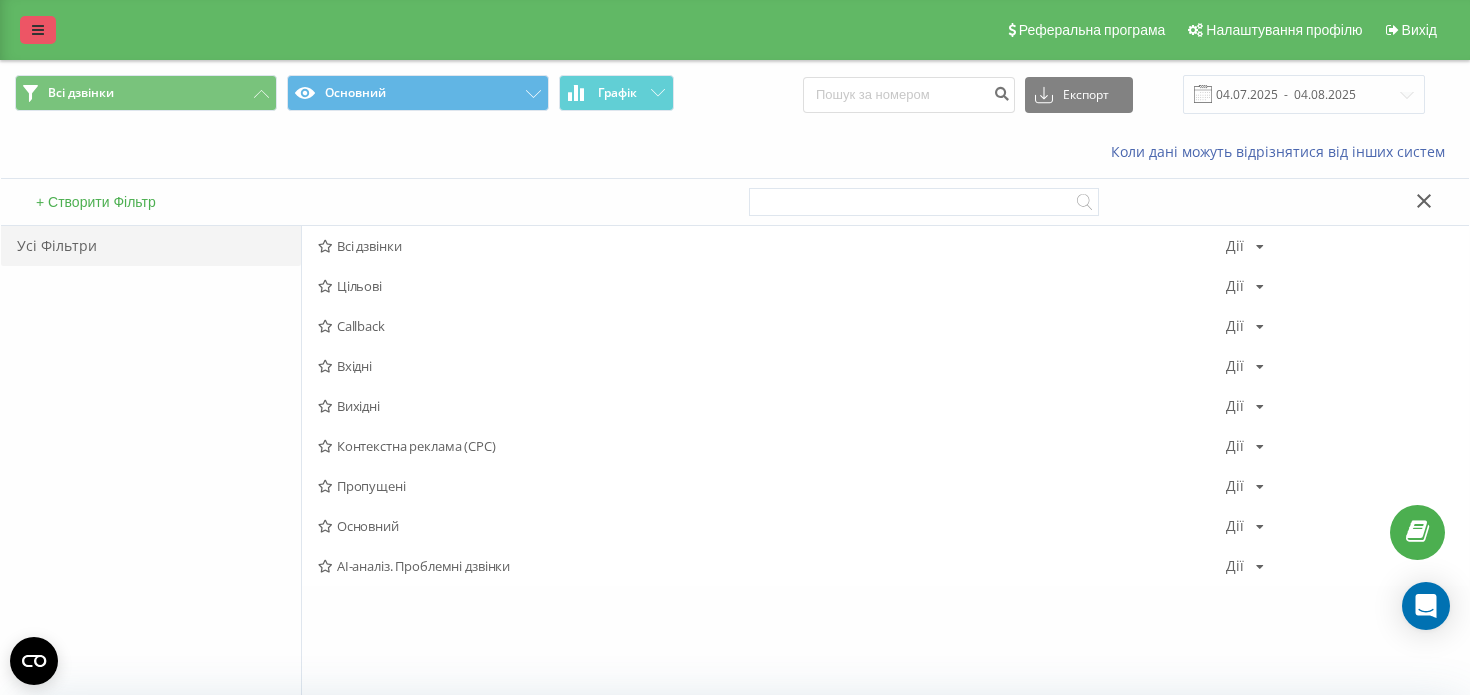 click at bounding box center [38, 30] 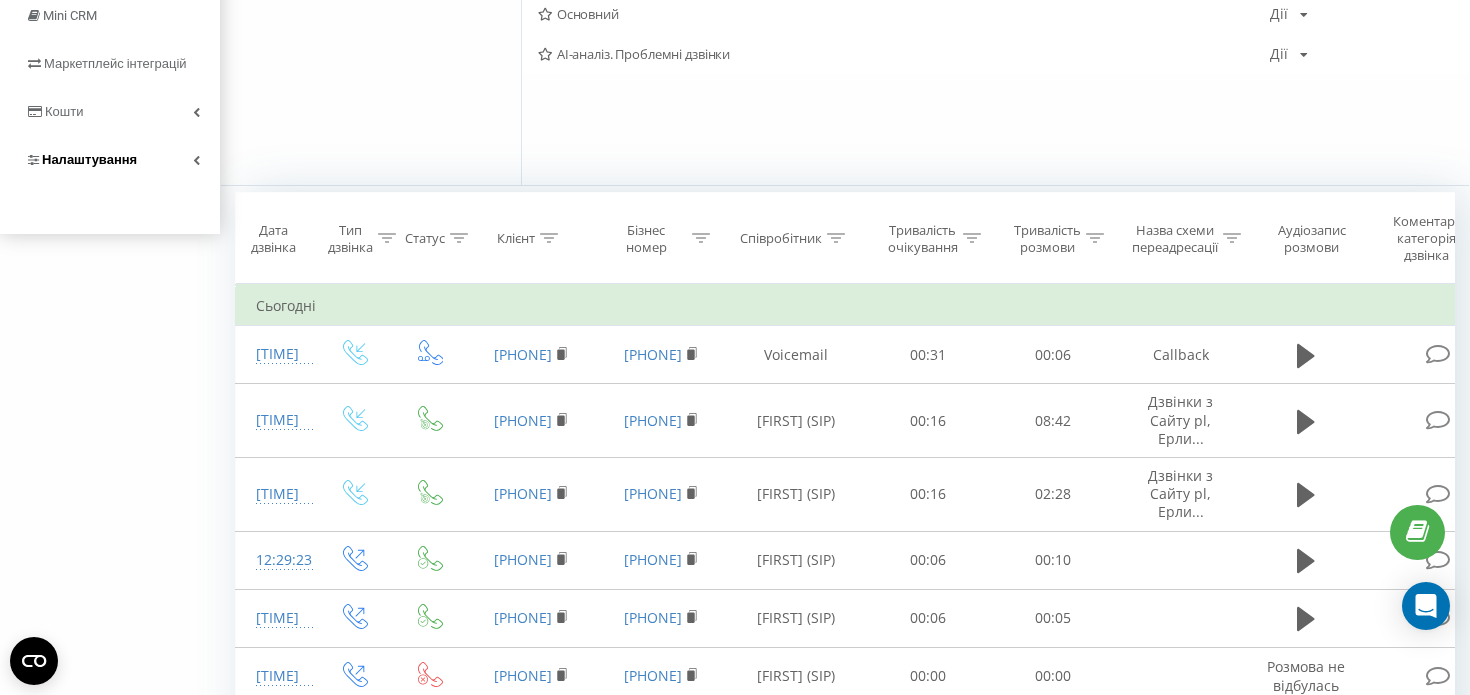 click on "Налаштування" at bounding box center [89, 159] 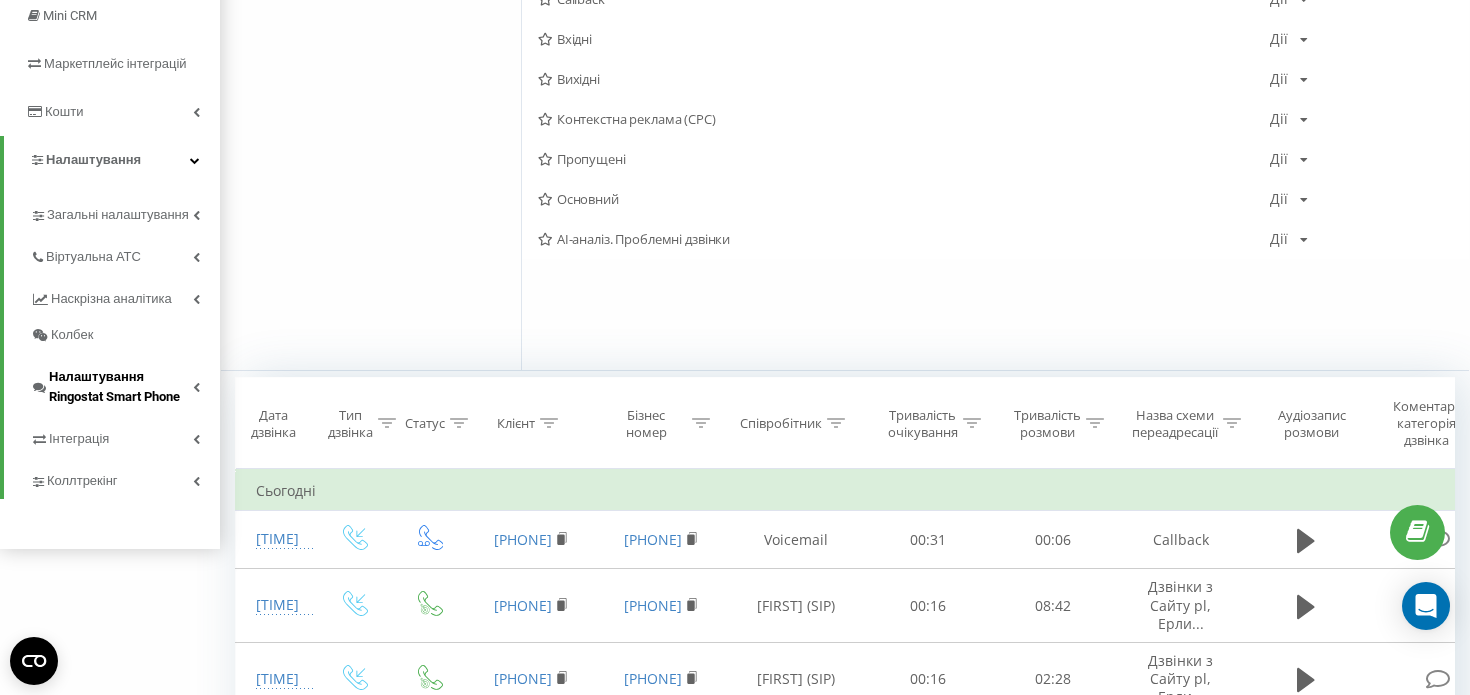 scroll, scrollTop: 328, scrollLeft: 0, axis: vertical 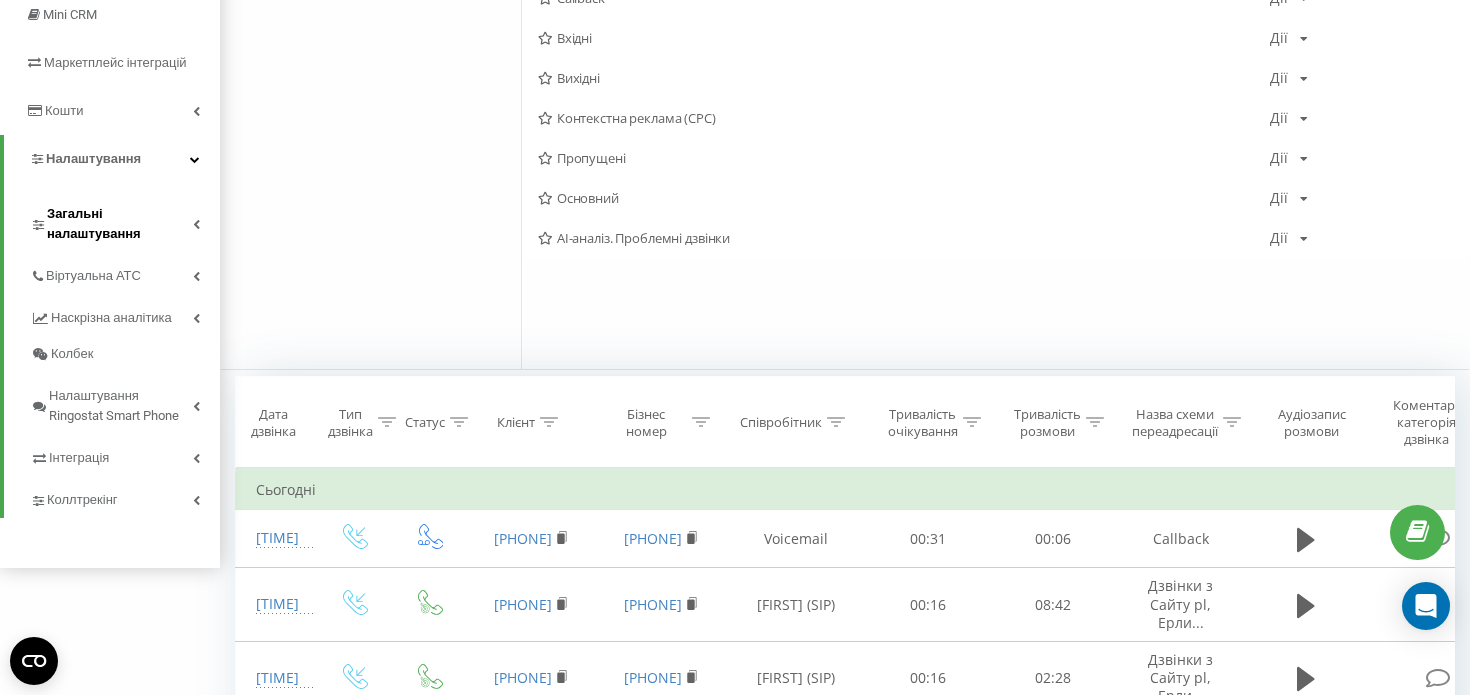 click on "Загальні налаштування" at bounding box center [120, 224] 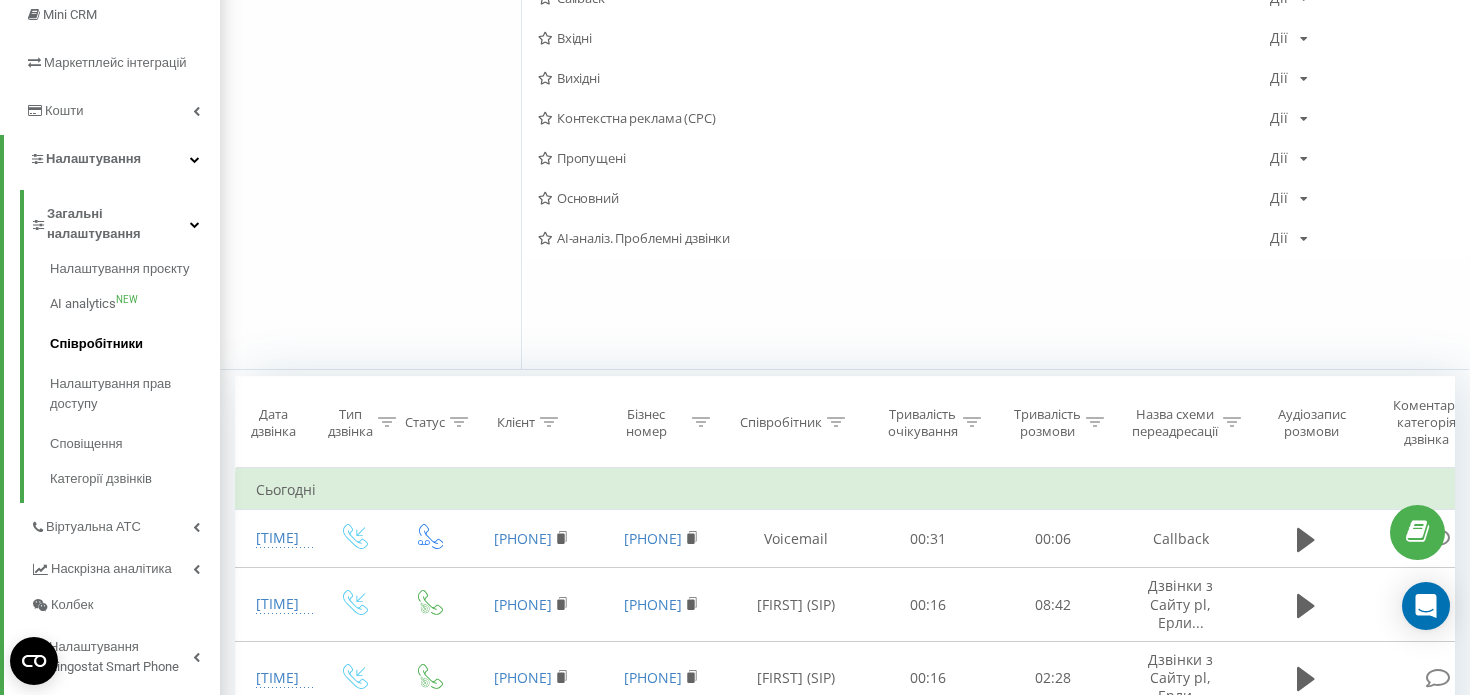 click on "Співробітники" at bounding box center [135, 344] 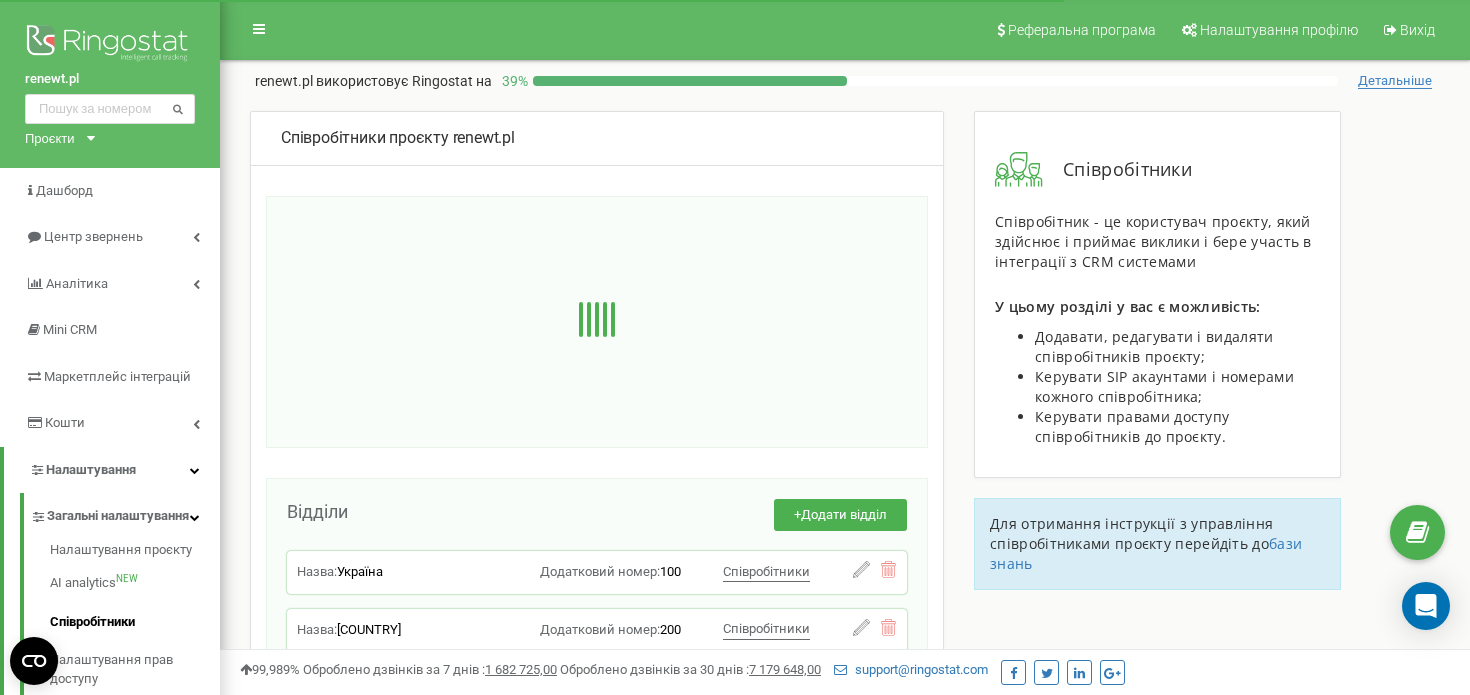 scroll, scrollTop: 15, scrollLeft: 0, axis: vertical 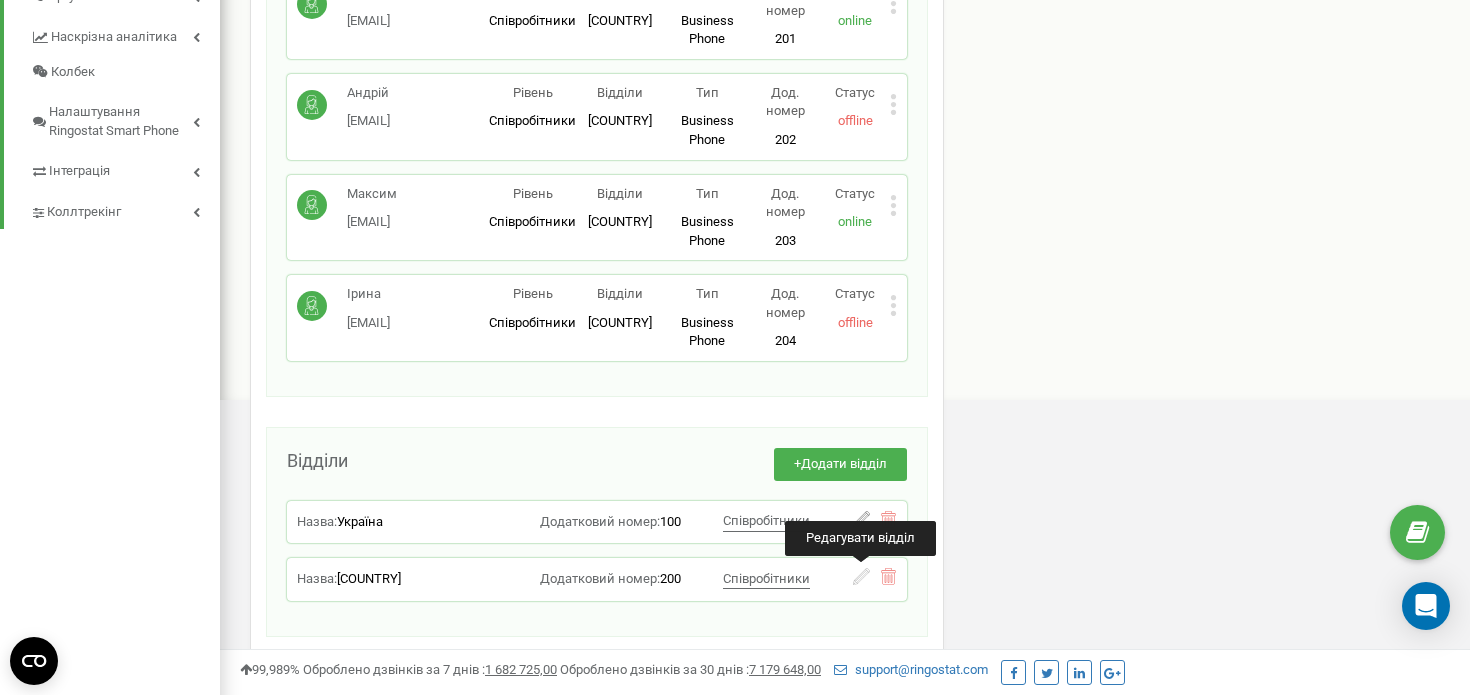 click 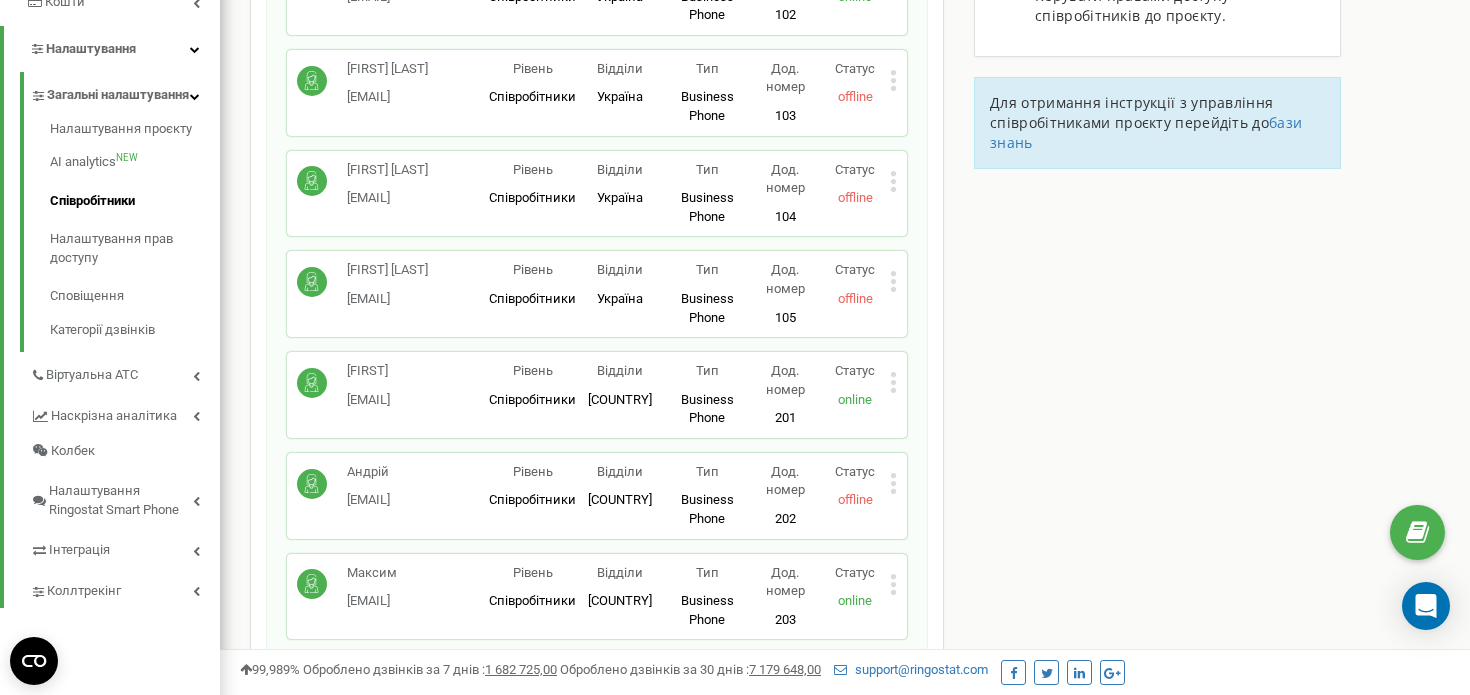 scroll, scrollTop: 420, scrollLeft: 0, axis: vertical 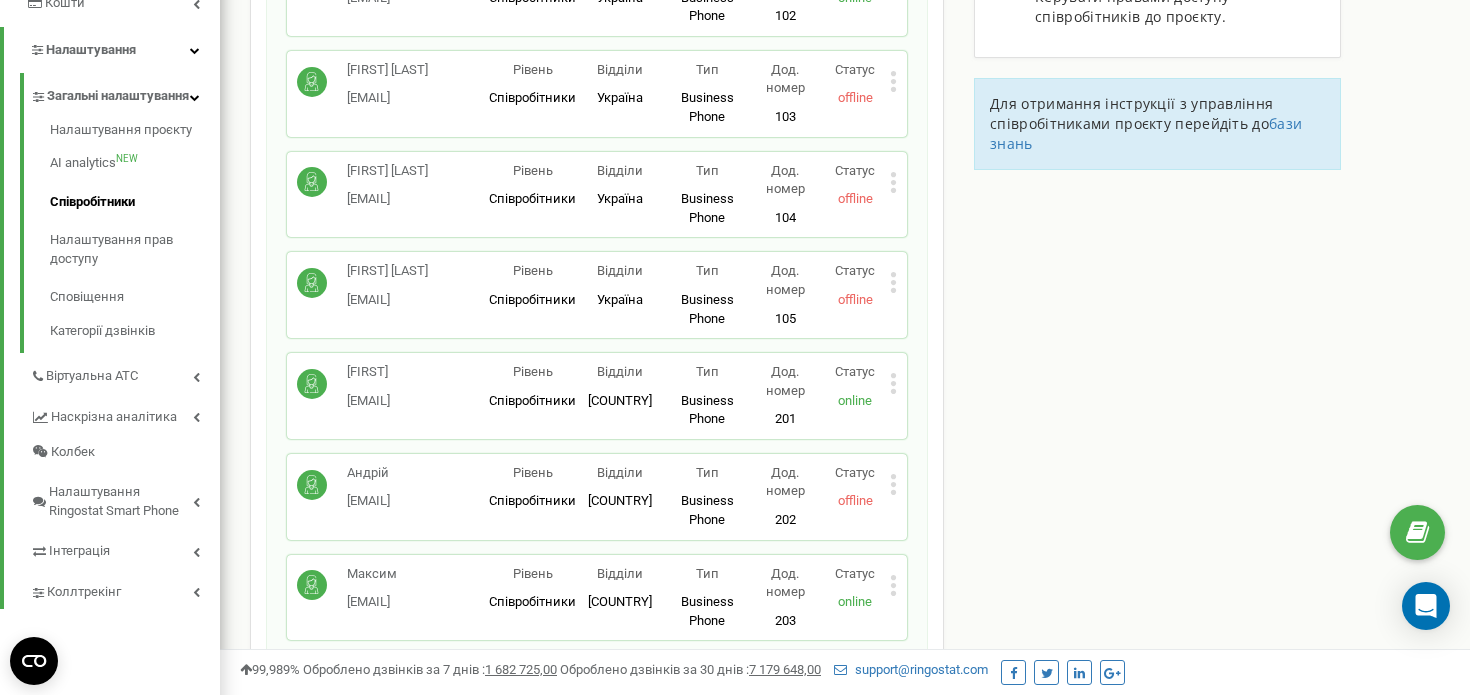 click on "Статус" at bounding box center [855, 473] 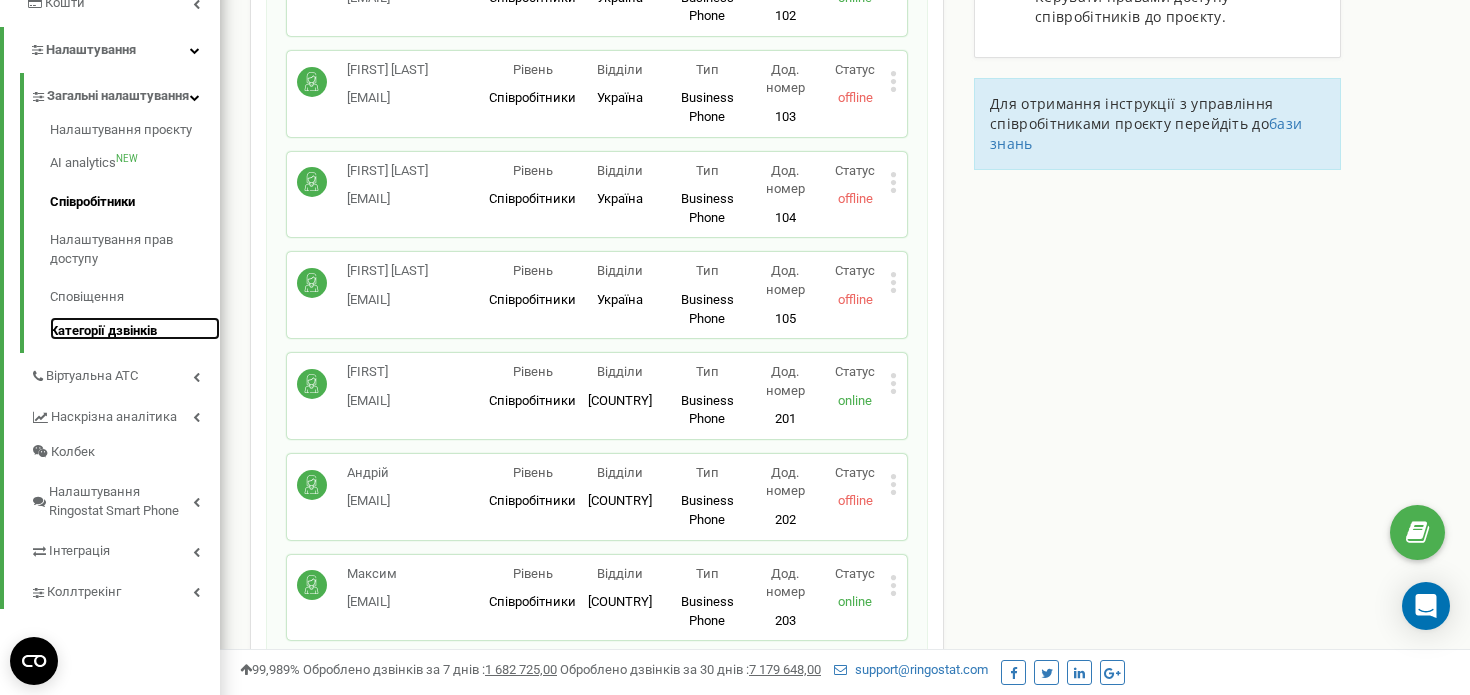 click on "Категорії дзвінків" at bounding box center (135, 329) 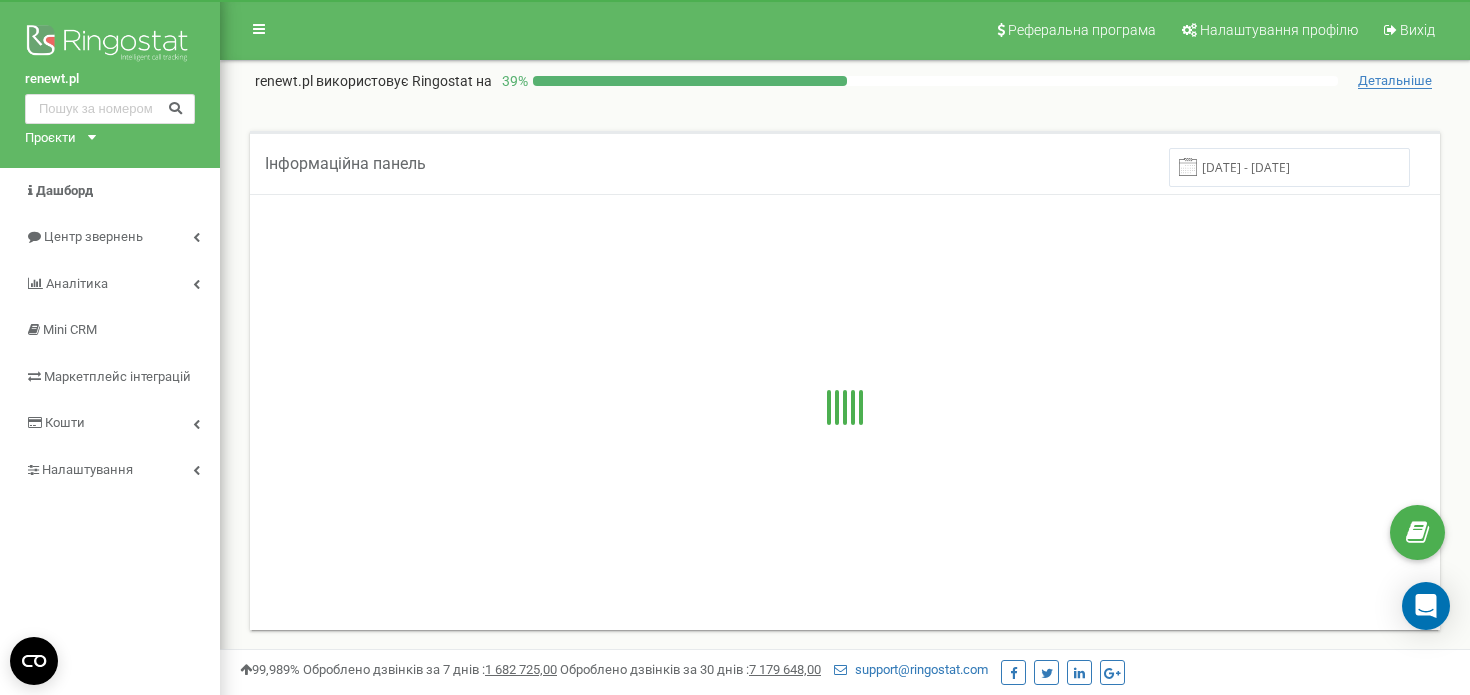 scroll, scrollTop: 0, scrollLeft: 0, axis: both 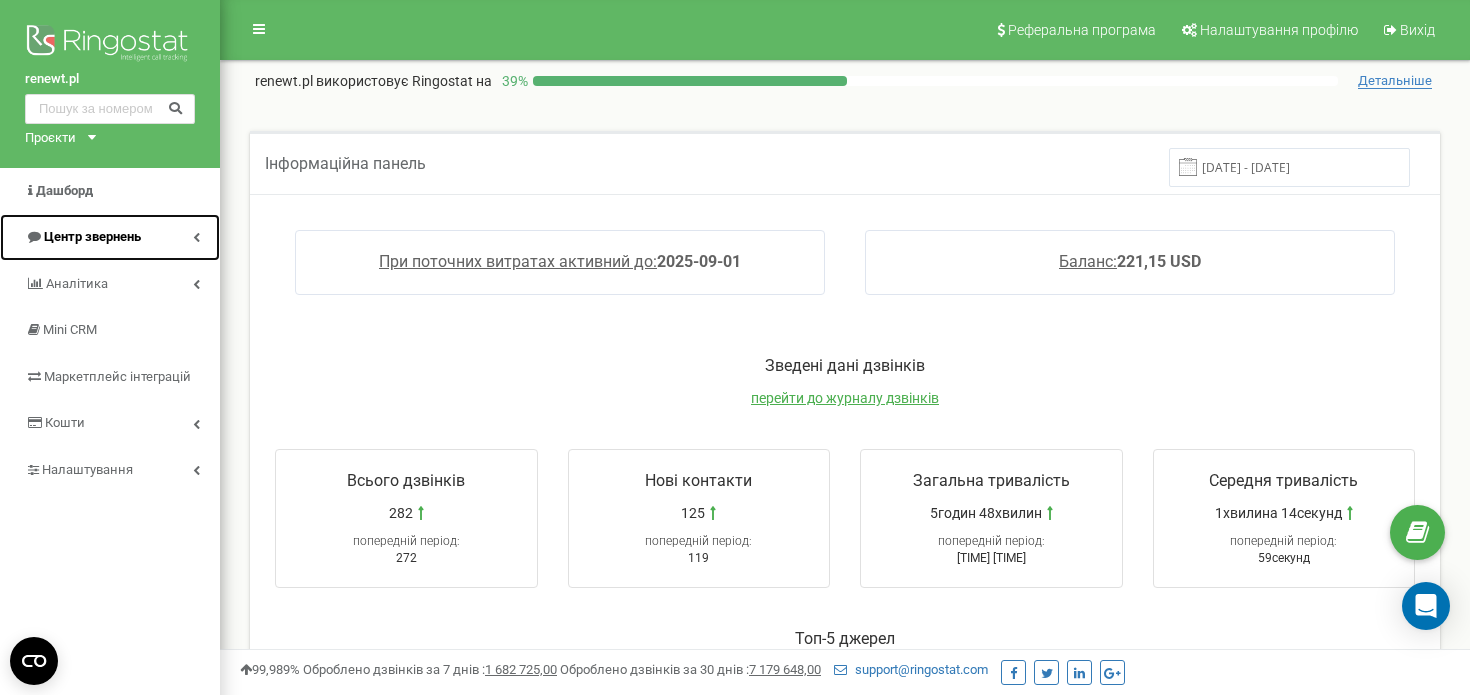 click on "Центр звернень" at bounding box center (83, 237) 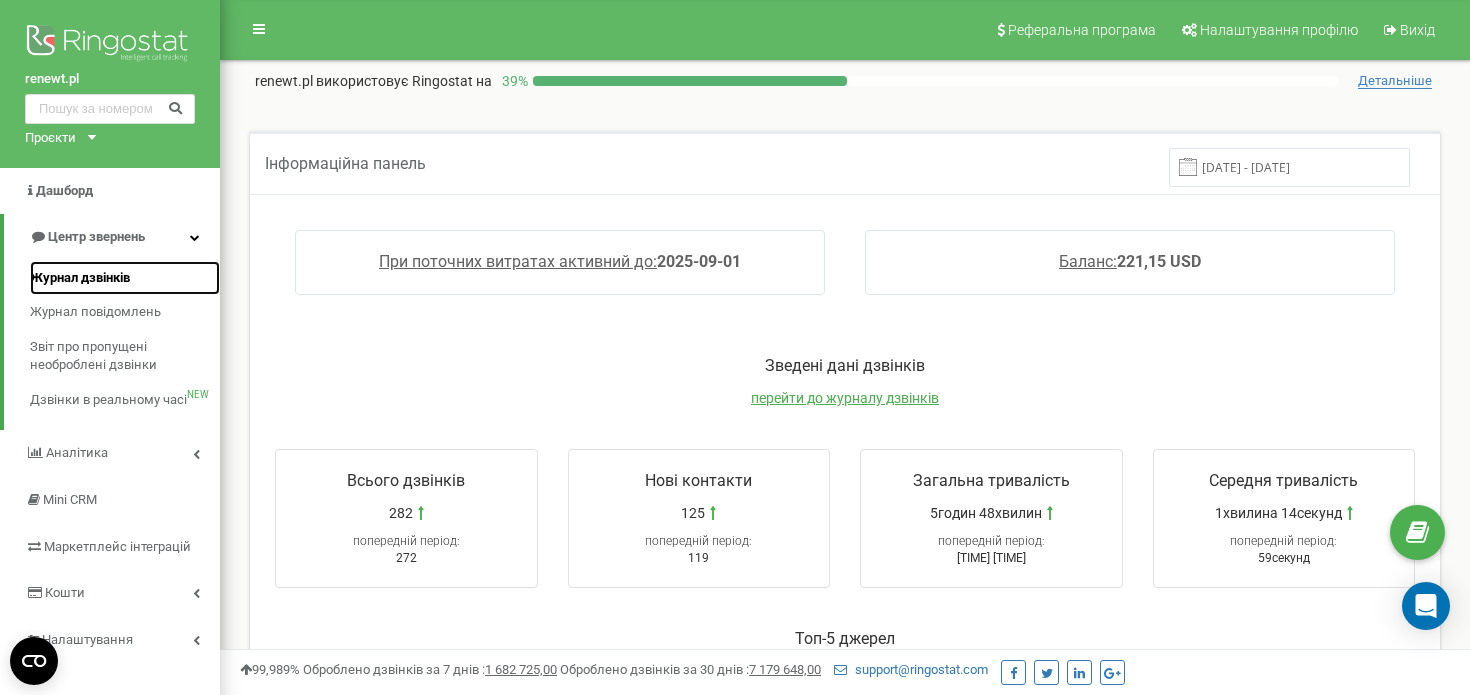 click on "Журнал дзвінків" at bounding box center [80, 278] 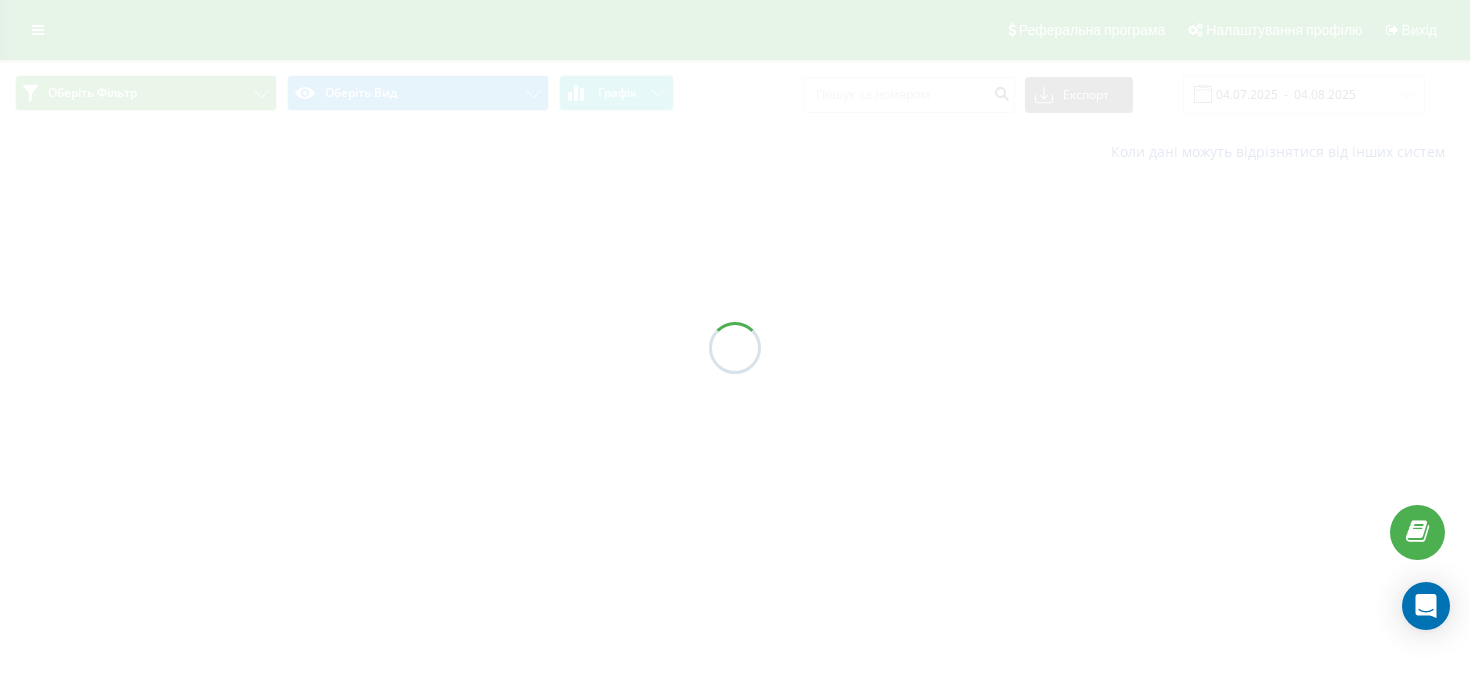 scroll, scrollTop: 0, scrollLeft: 0, axis: both 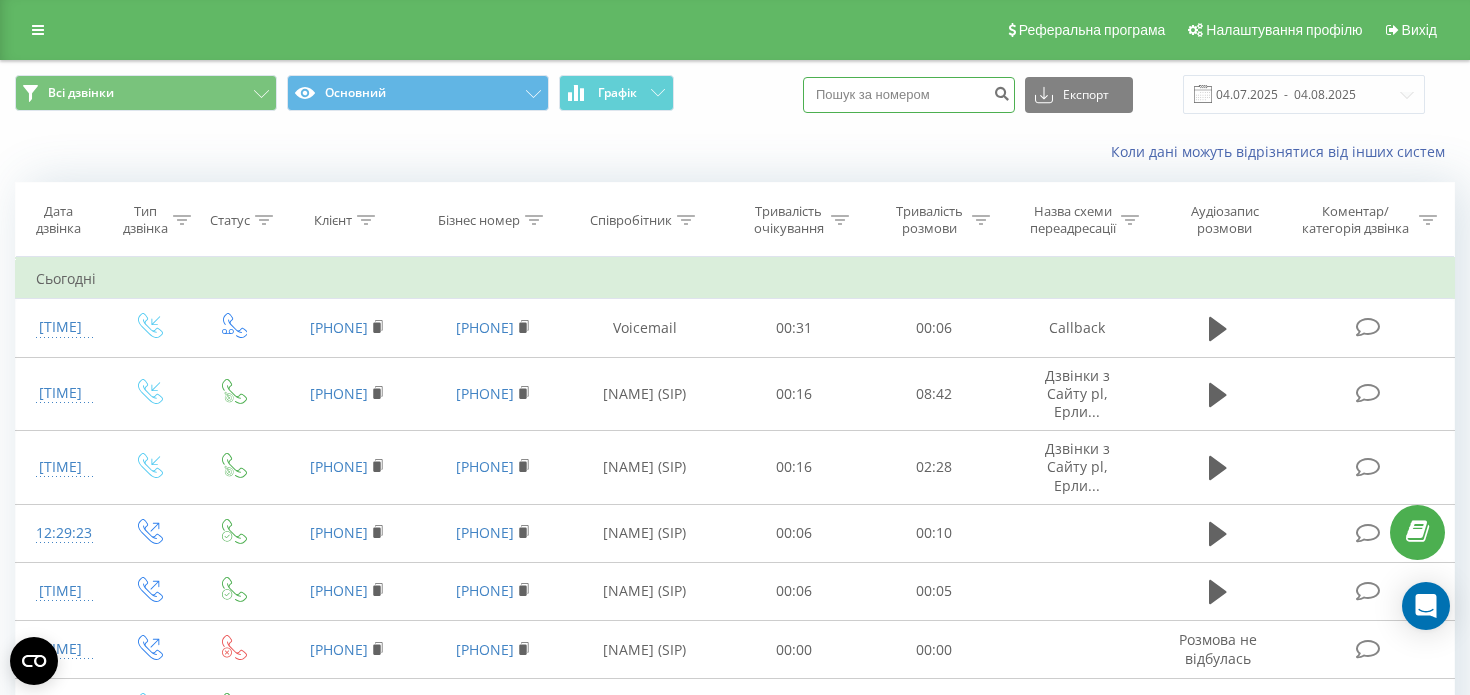 click at bounding box center [909, 95] 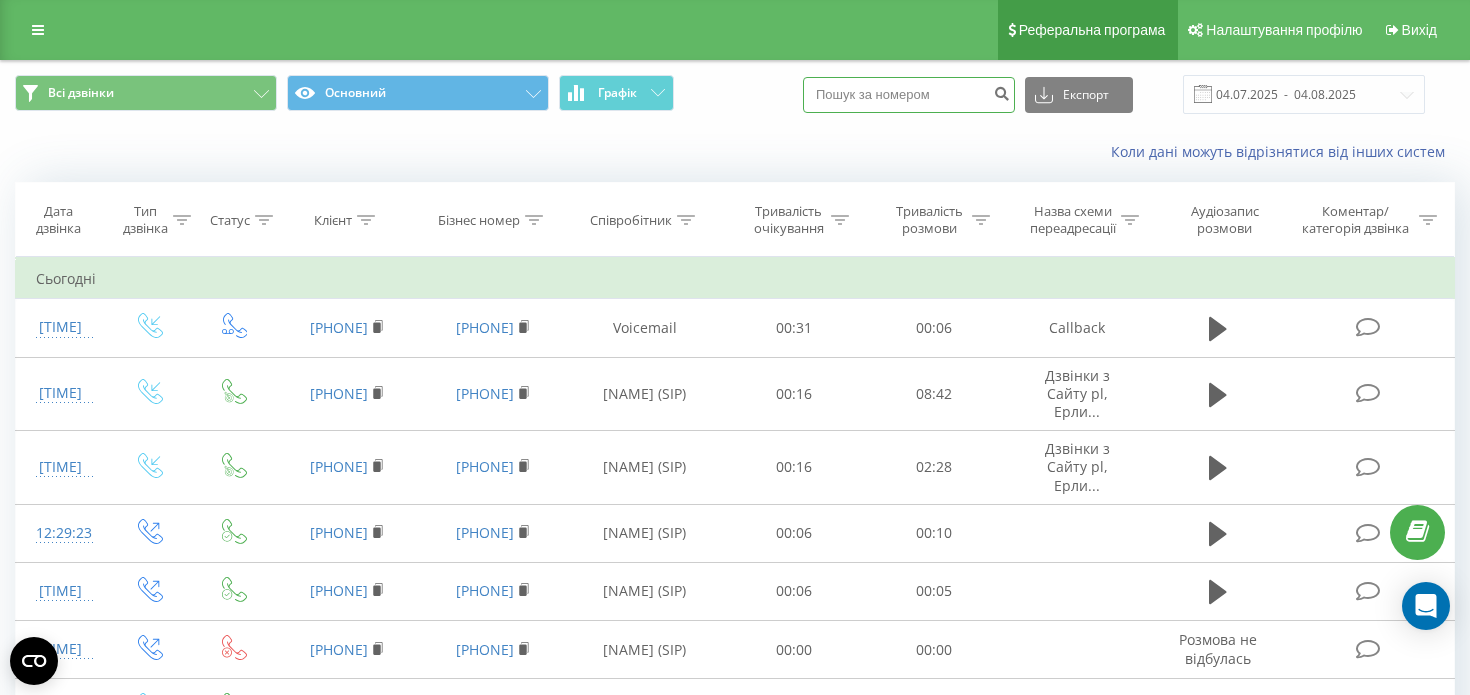 type 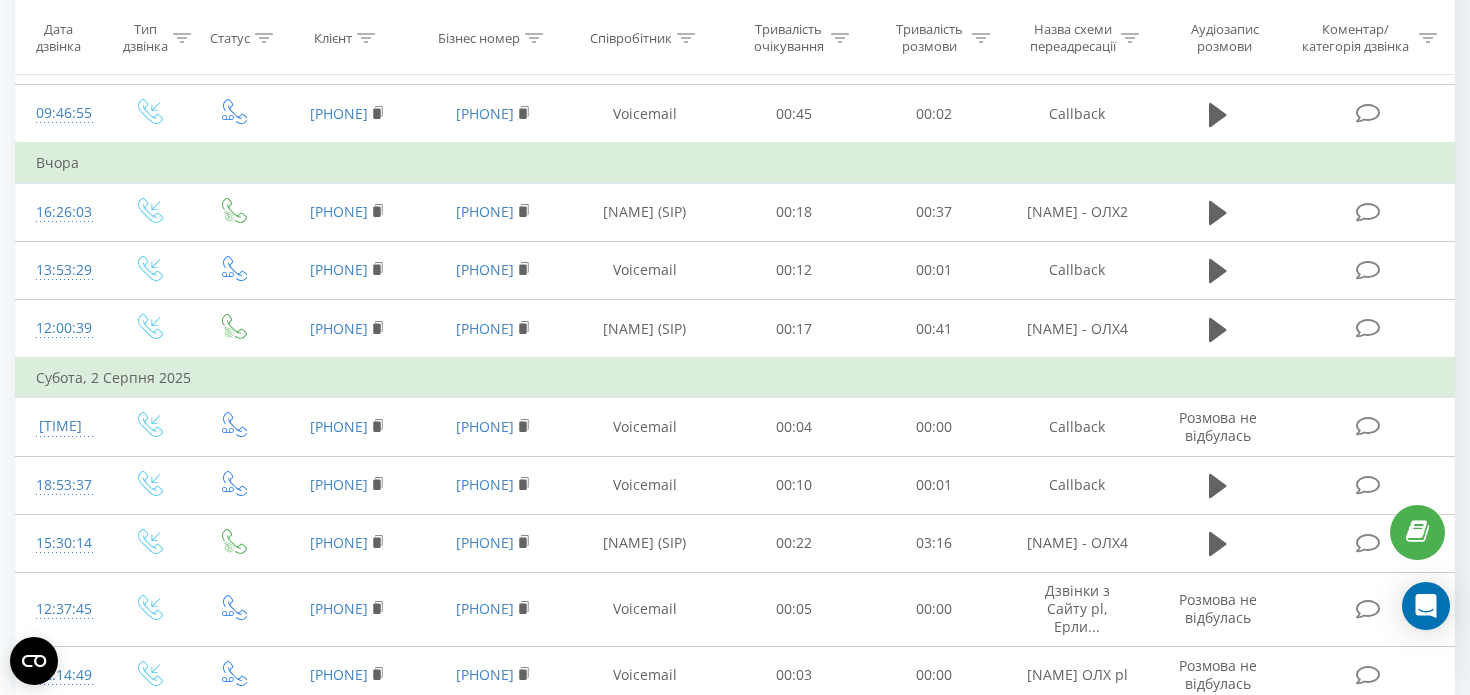 scroll, scrollTop: 1261, scrollLeft: 0, axis: vertical 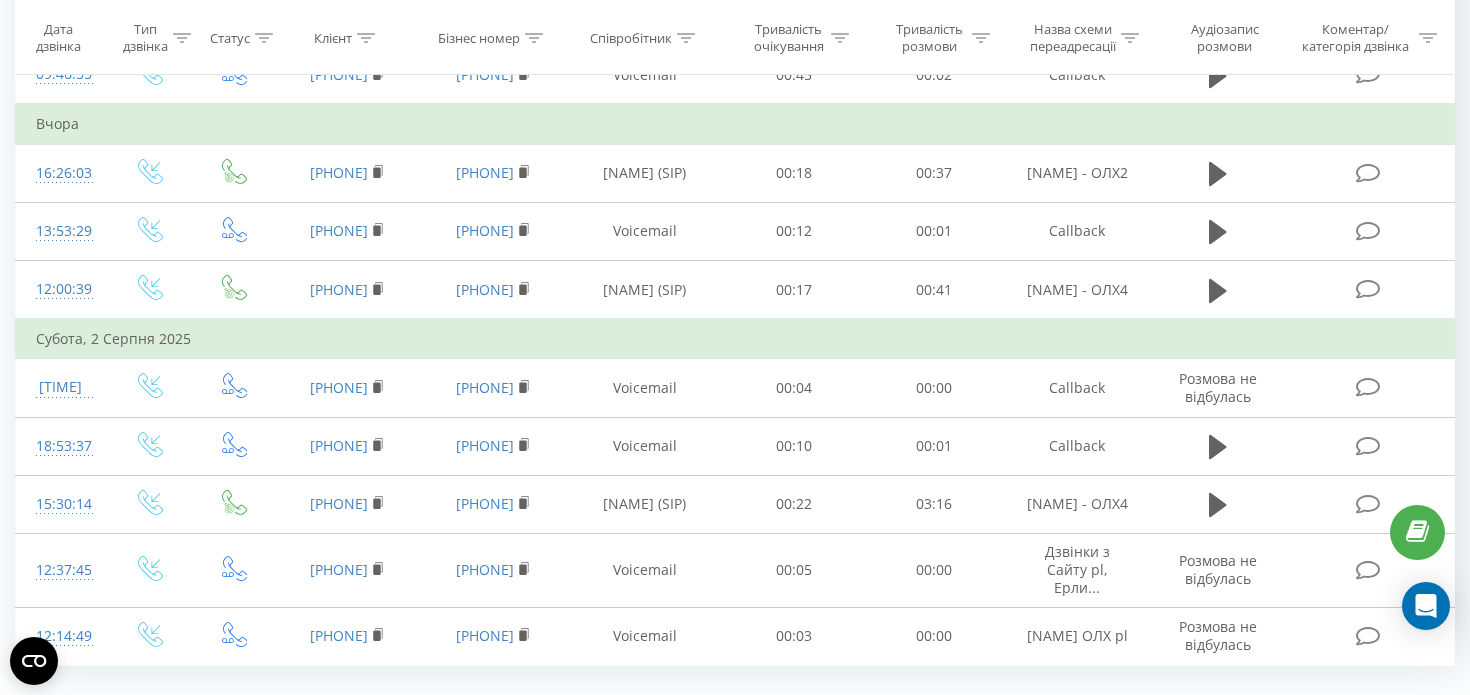 click on "2" at bounding box center (1158, 711) 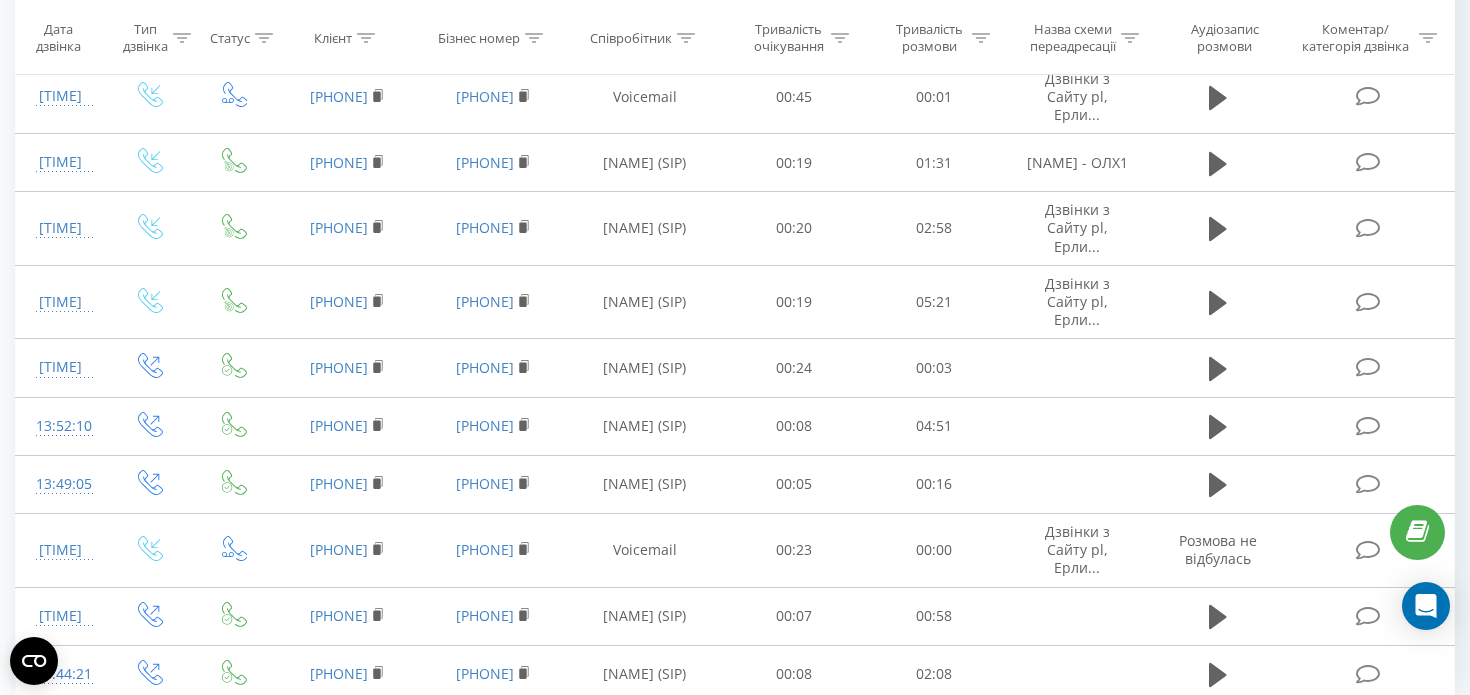 scroll, scrollTop: 1205, scrollLeft: 0, axis: vertical 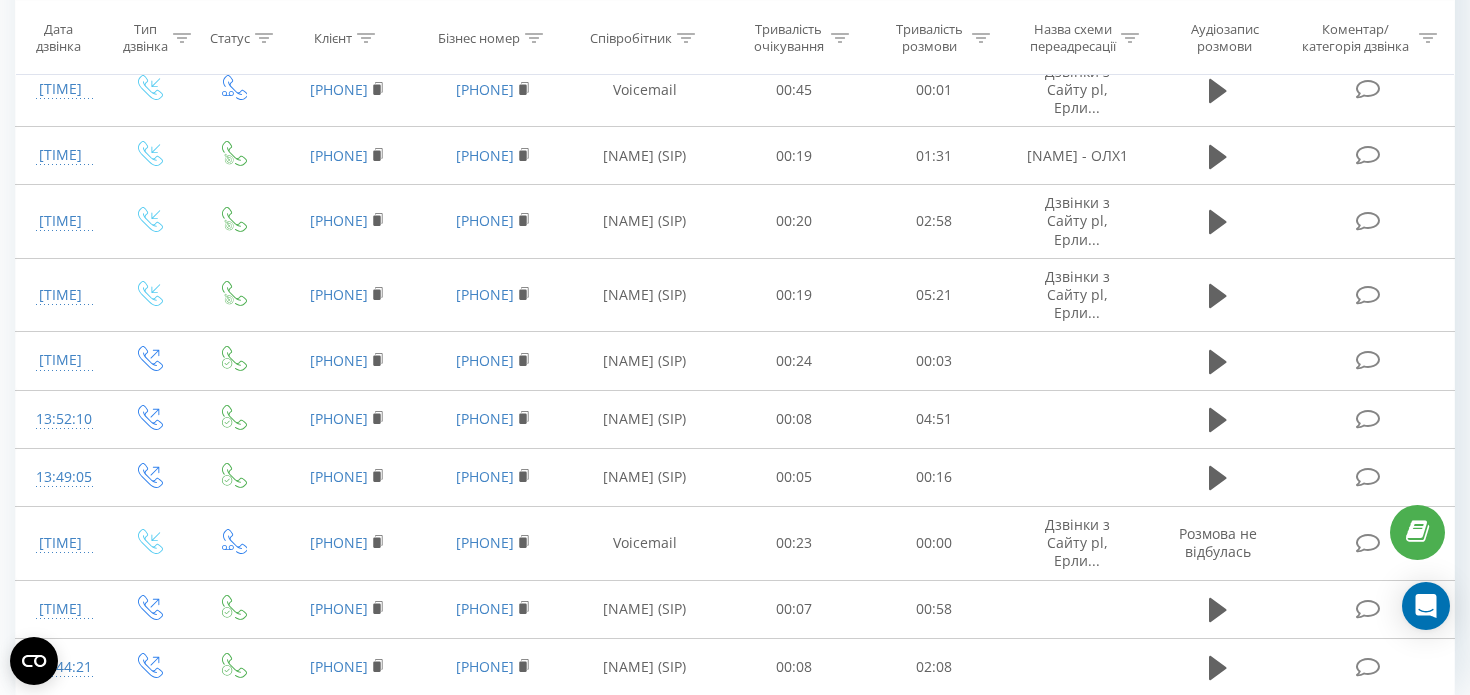 click on "3" at bounding box center [1188, 742] 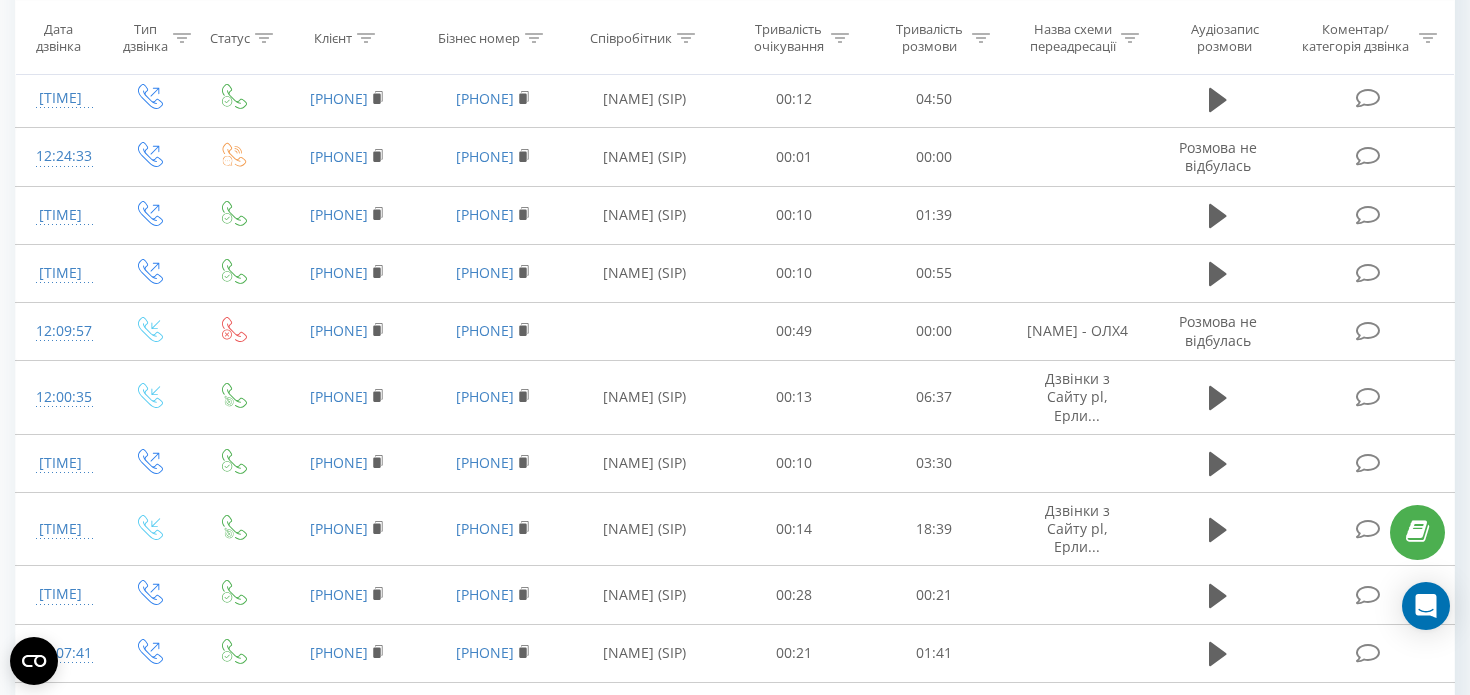 scroll, scrollTop: 1149, scrollLeft: 0, axis: vertical 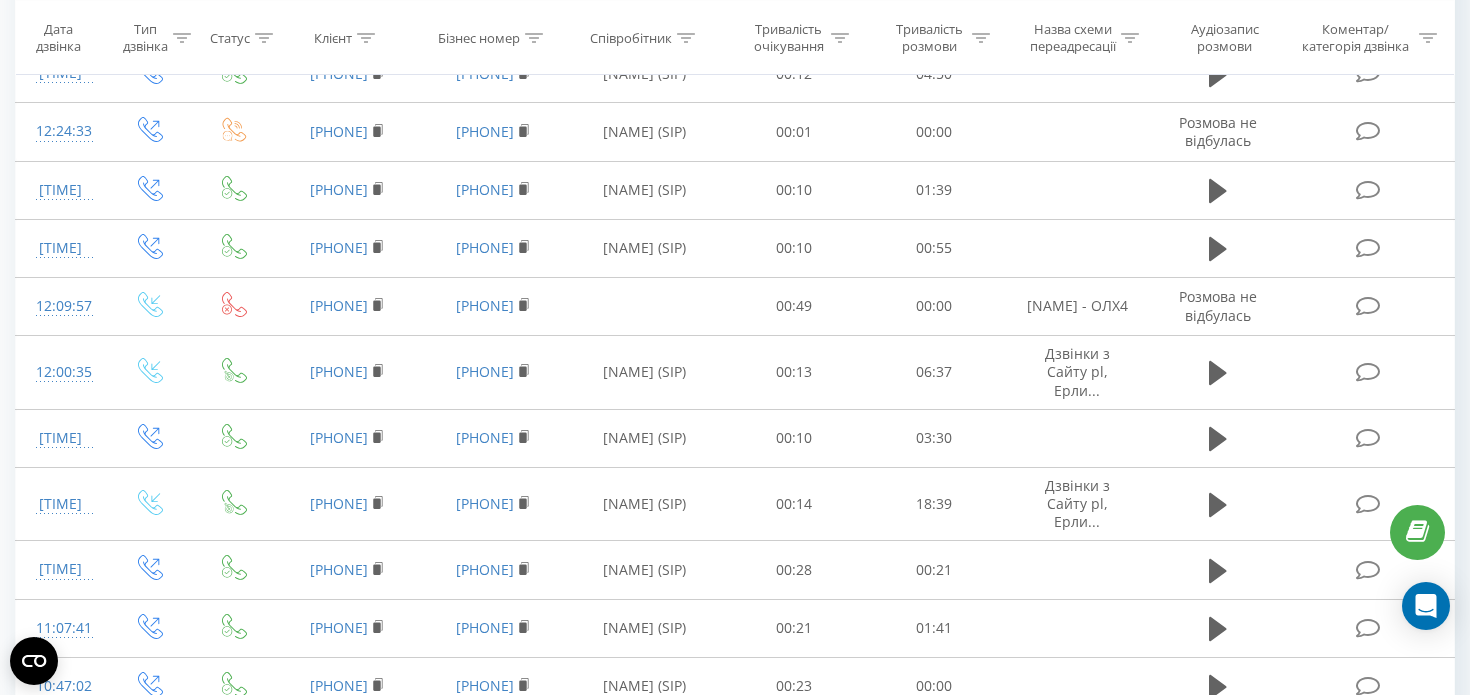 click on "4" at bounding box center [1218, 835] 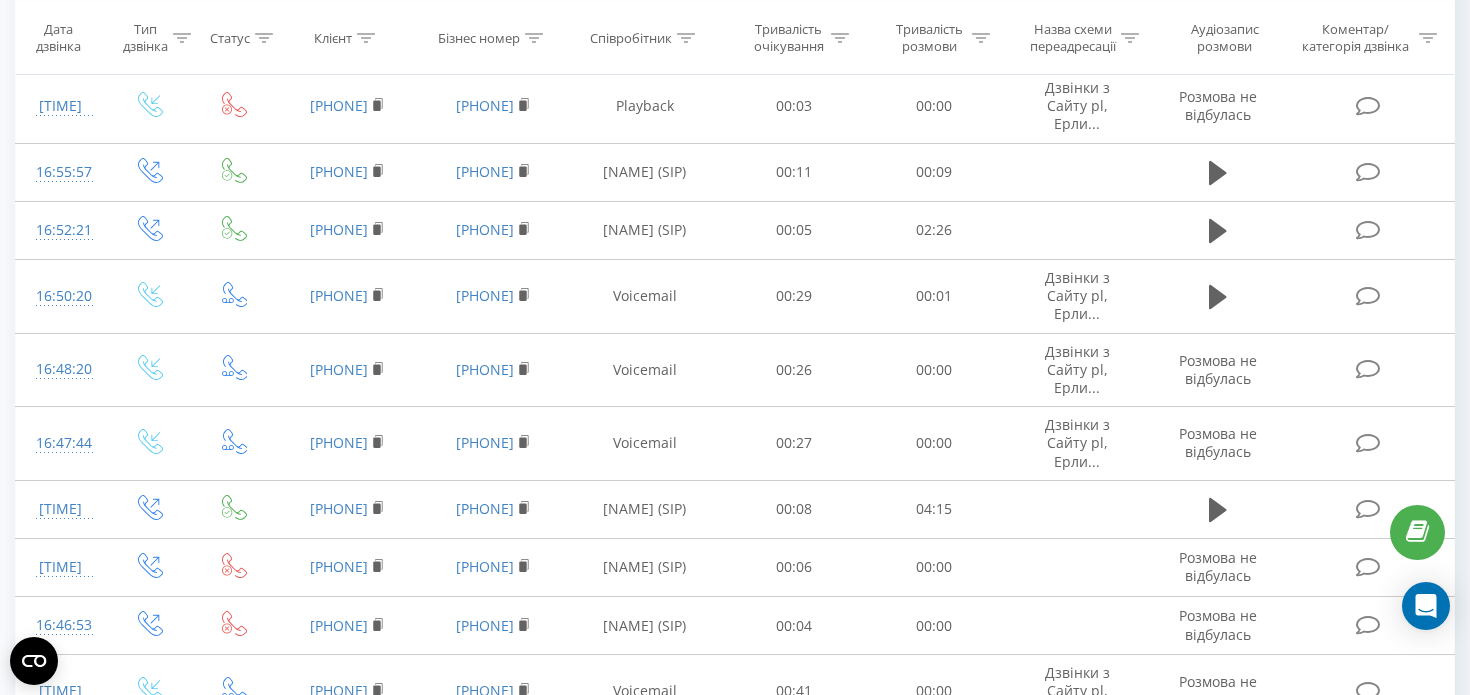 scroll, scrollTop: 1174, scrollLeft: 0, axis: vertical 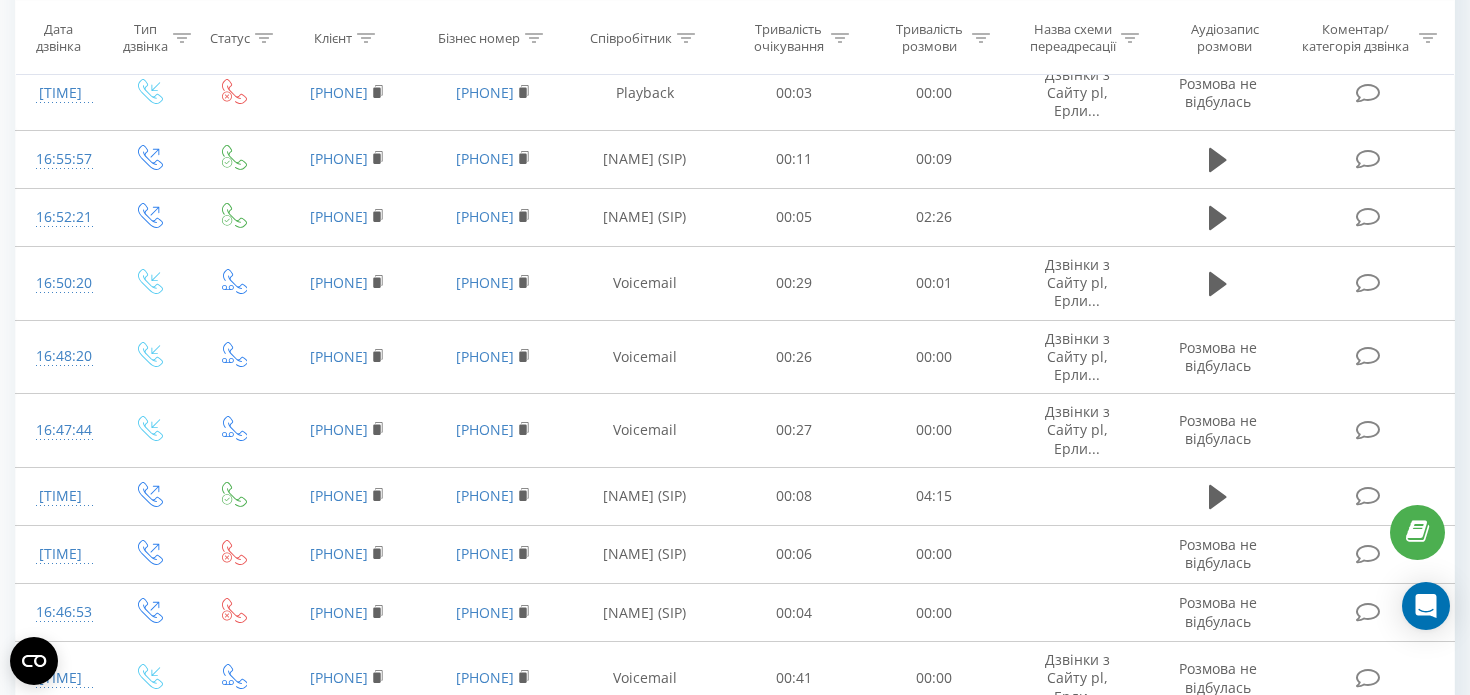 click on "5" at bounding box center (1248, 834) 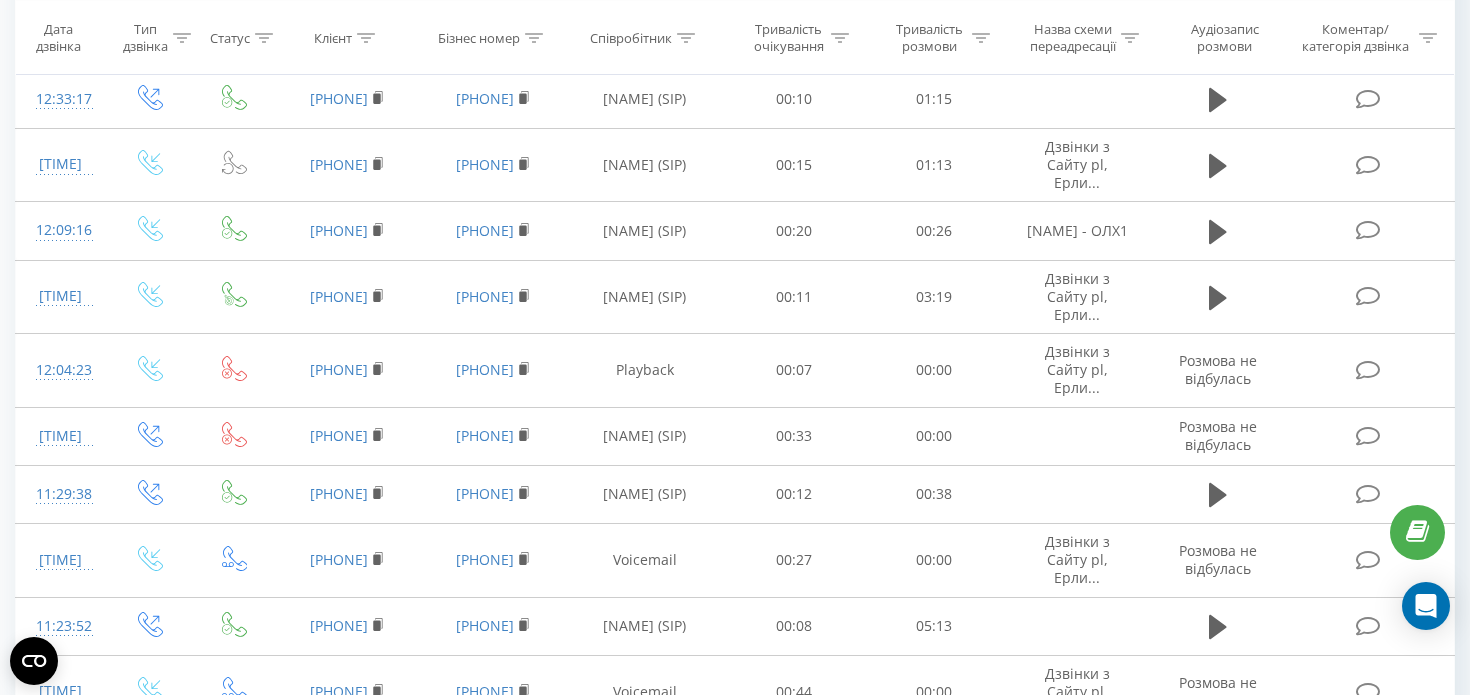 scroll, scrollTop: 1165, scrollLeft: 0, axis: vertical 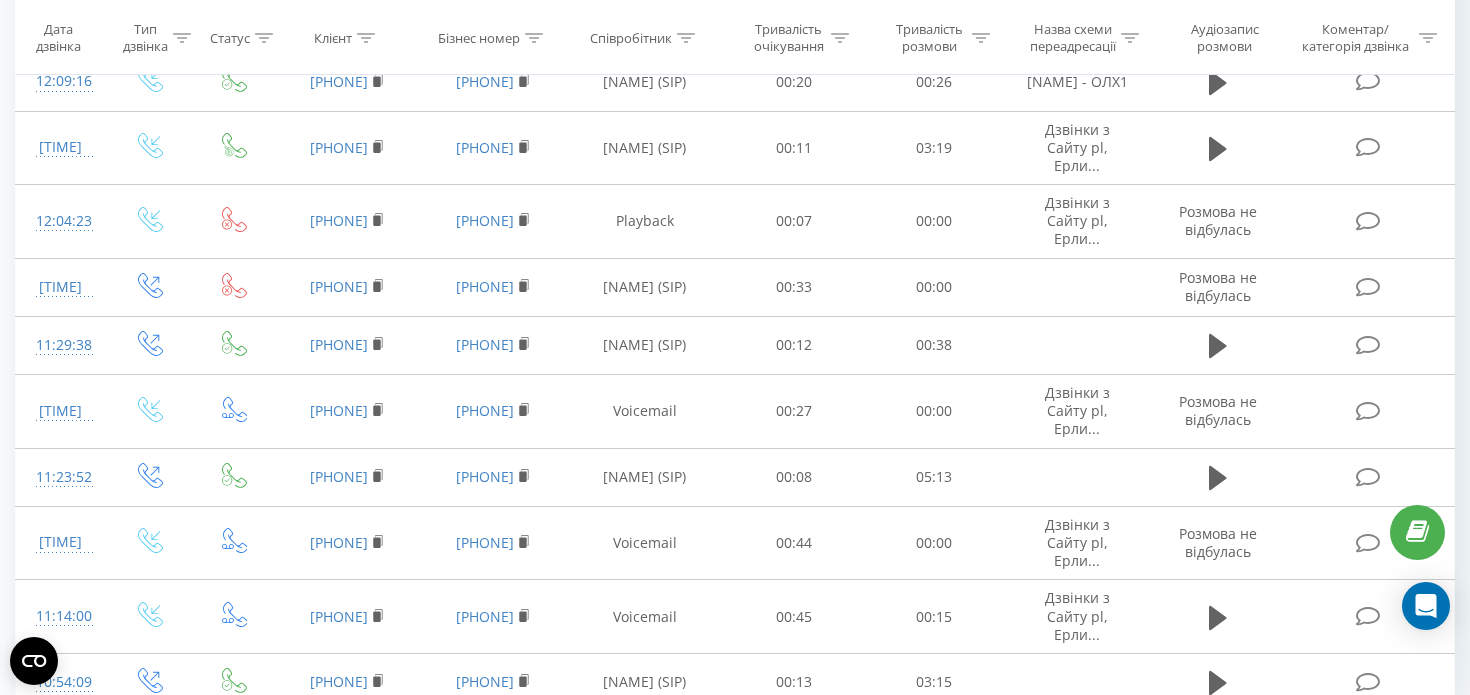 click on "6" at bounding box center (1248, 757) 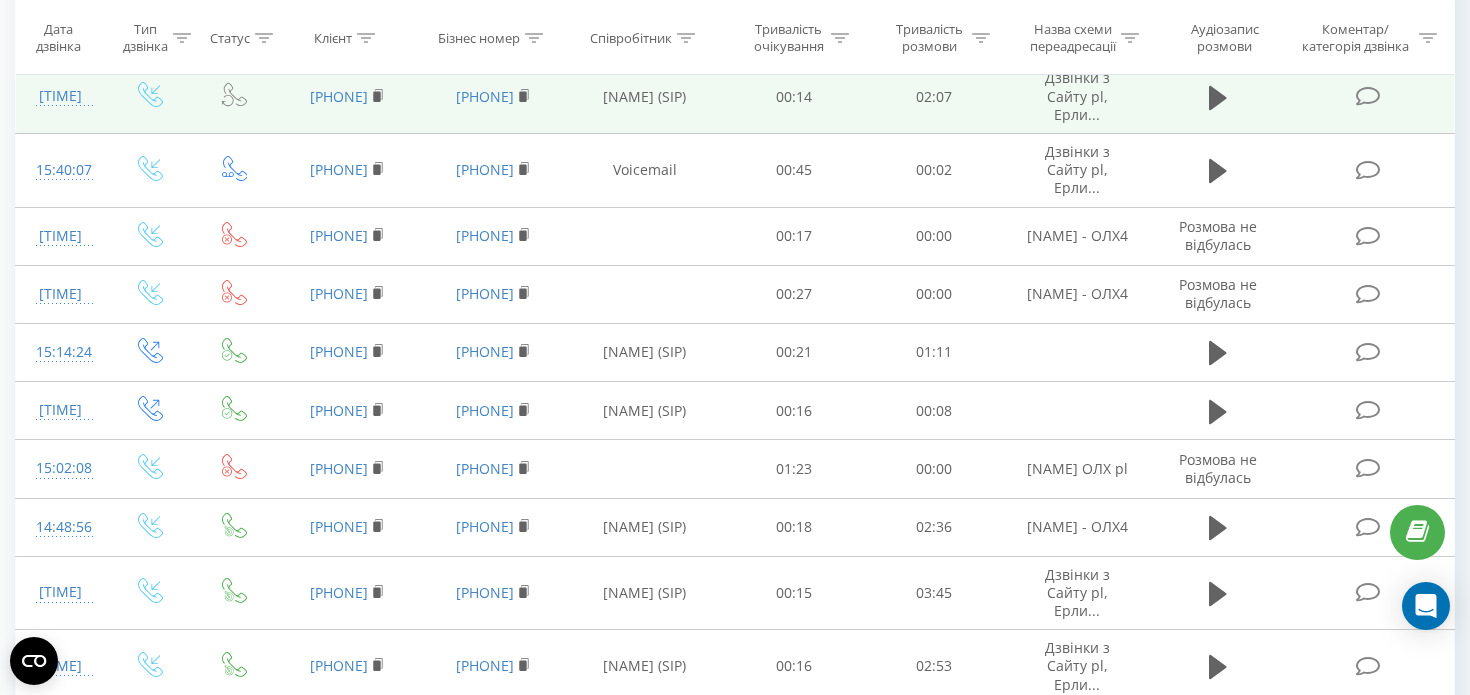 scroll, scrollTop: 666, scrollLeft: 0, axis: vertical 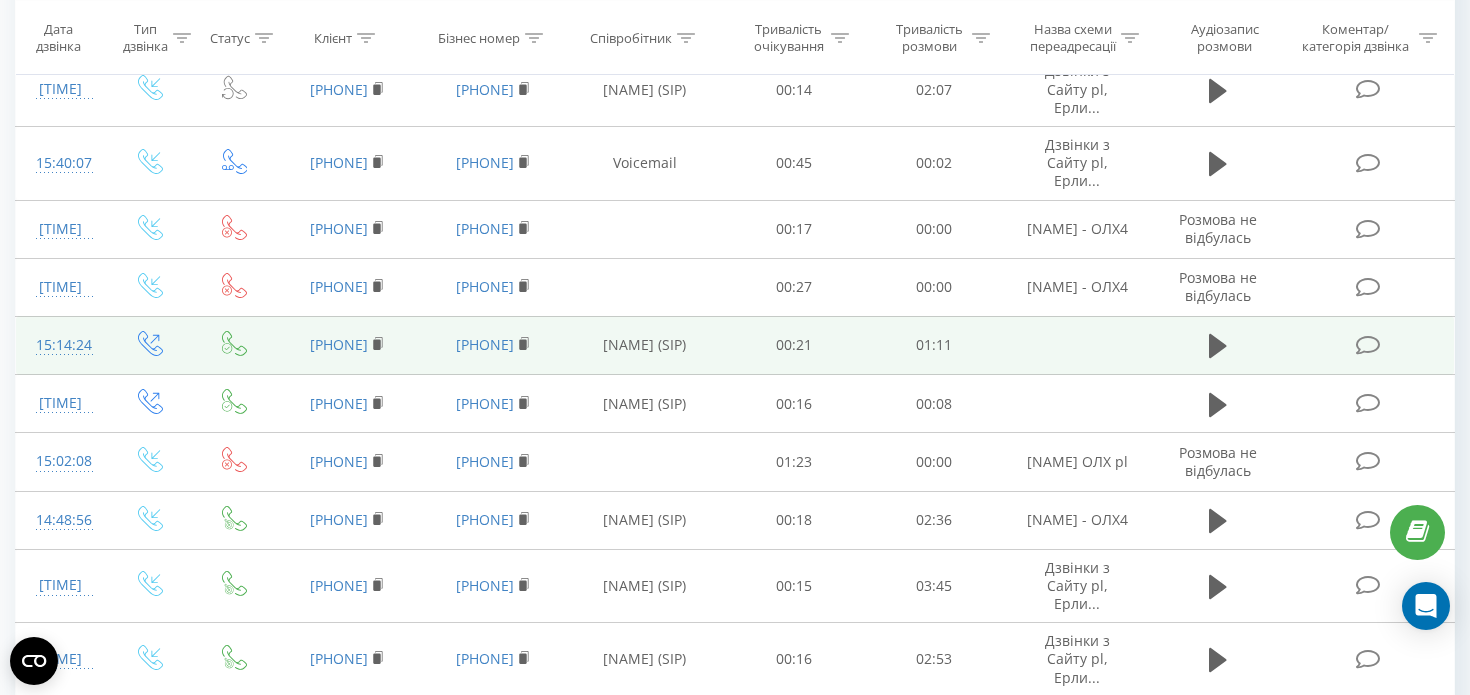 drag, startPoint x: 433, startPoint y: 327, endPoint x: 533, endPoint y: 329, distance: 100.02 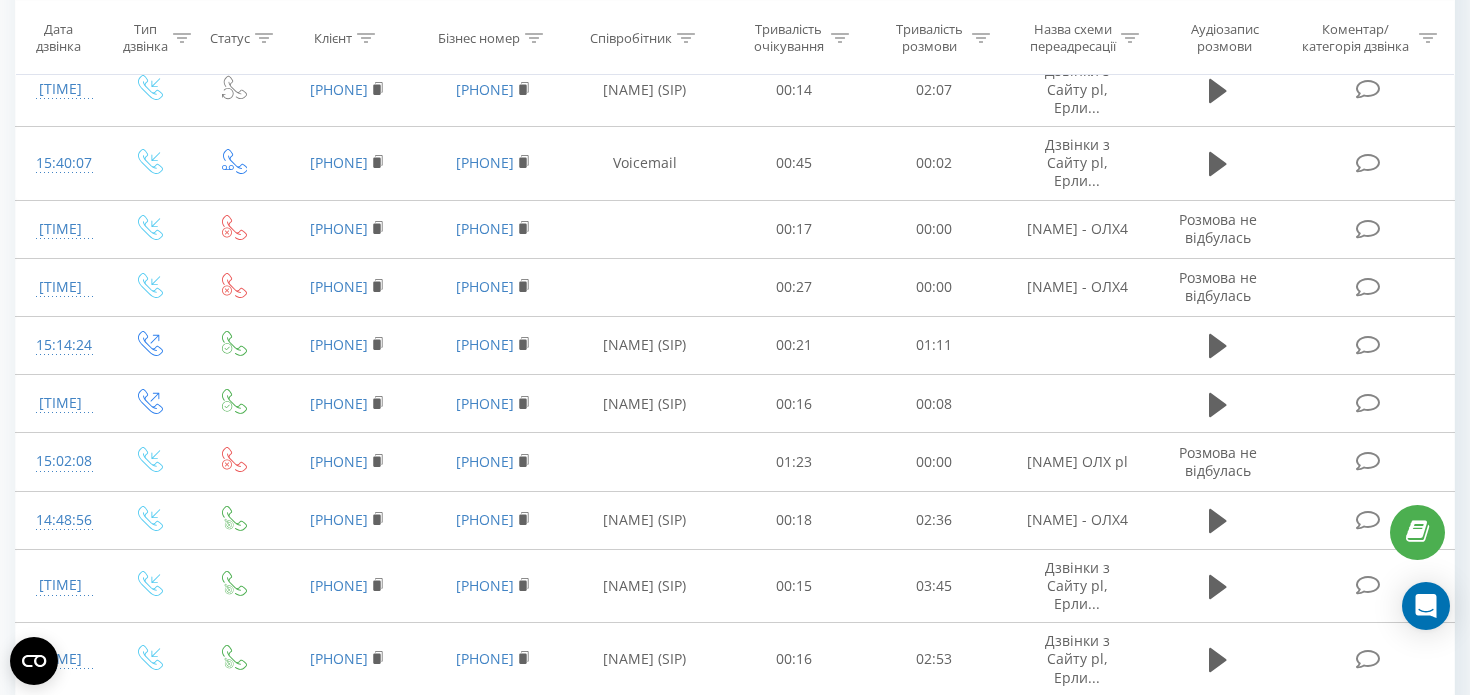 copy on "[NUMBER]" 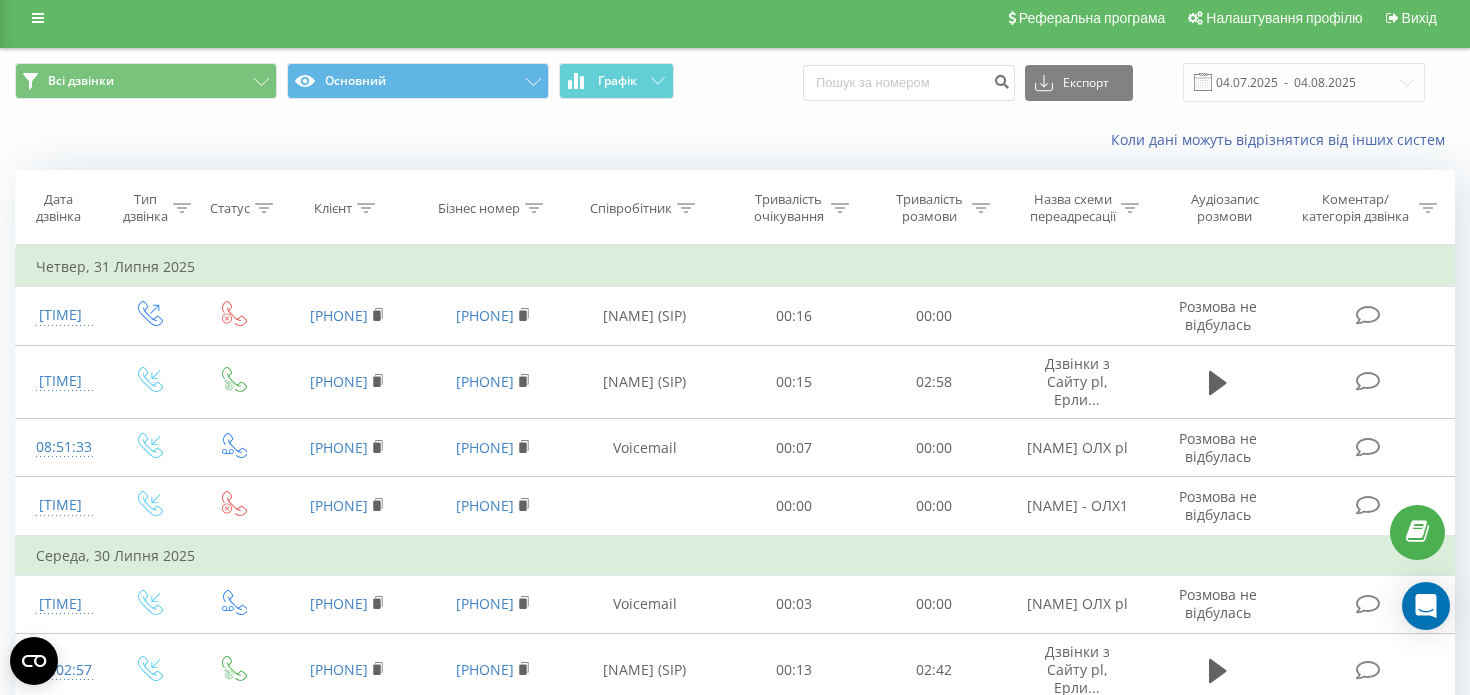 scroll, scrollTop: 0, scrollLeft: 0, axis: both 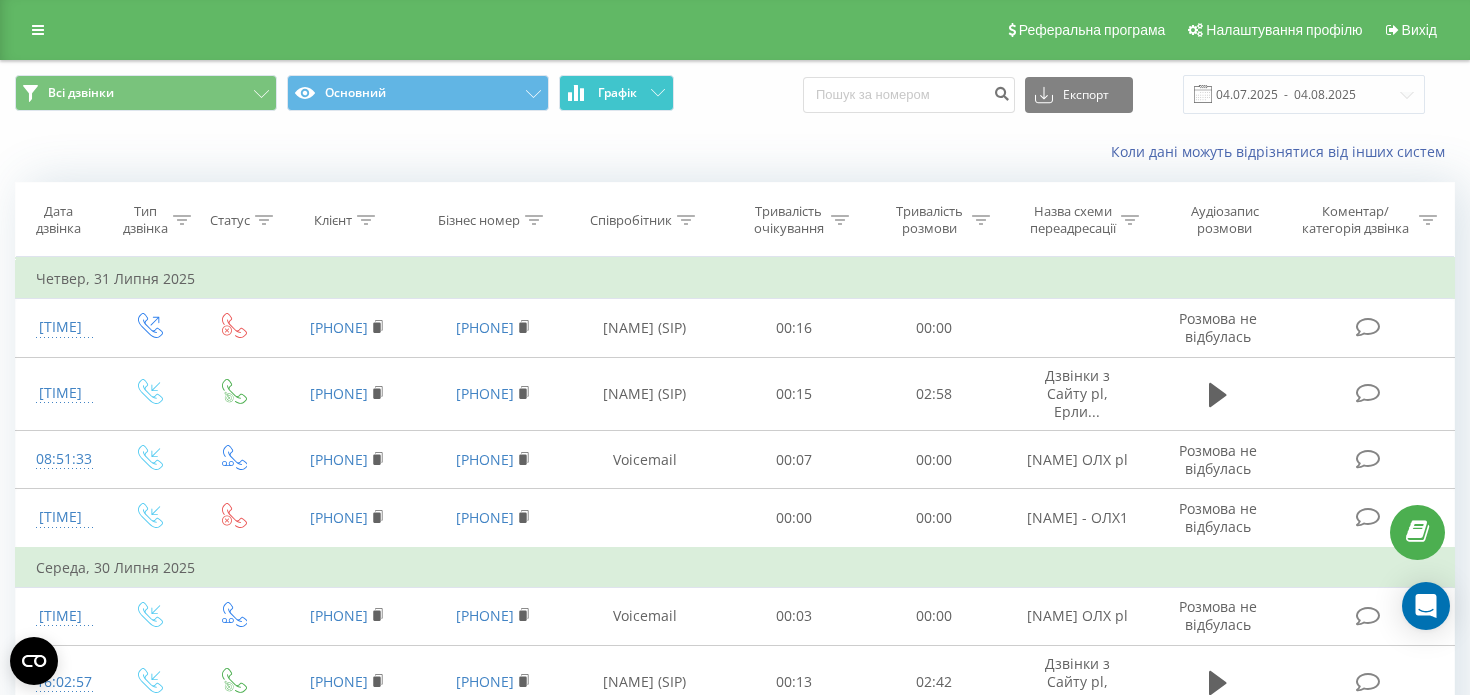 click on "Графік" at bounding box center [616, 93] 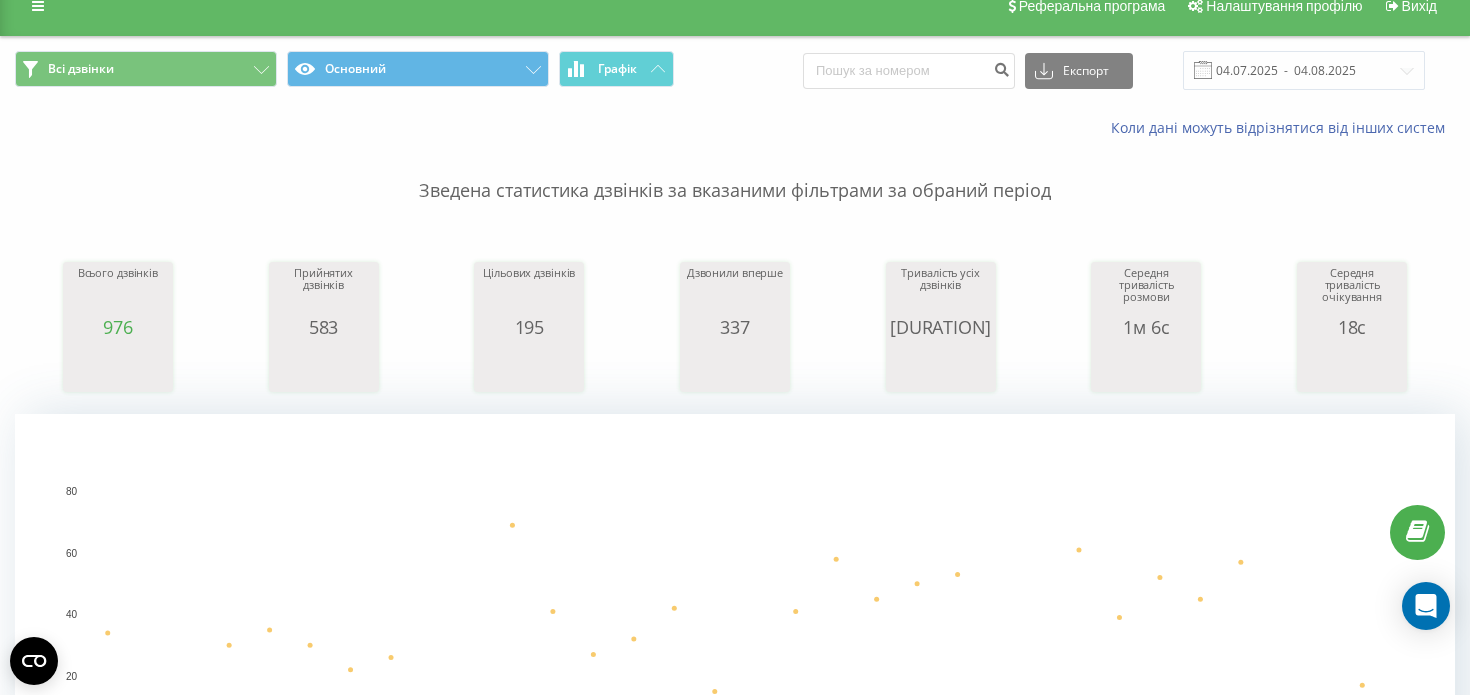 scroll, scrollTop: 0, scrollLeft: 0, axis: both 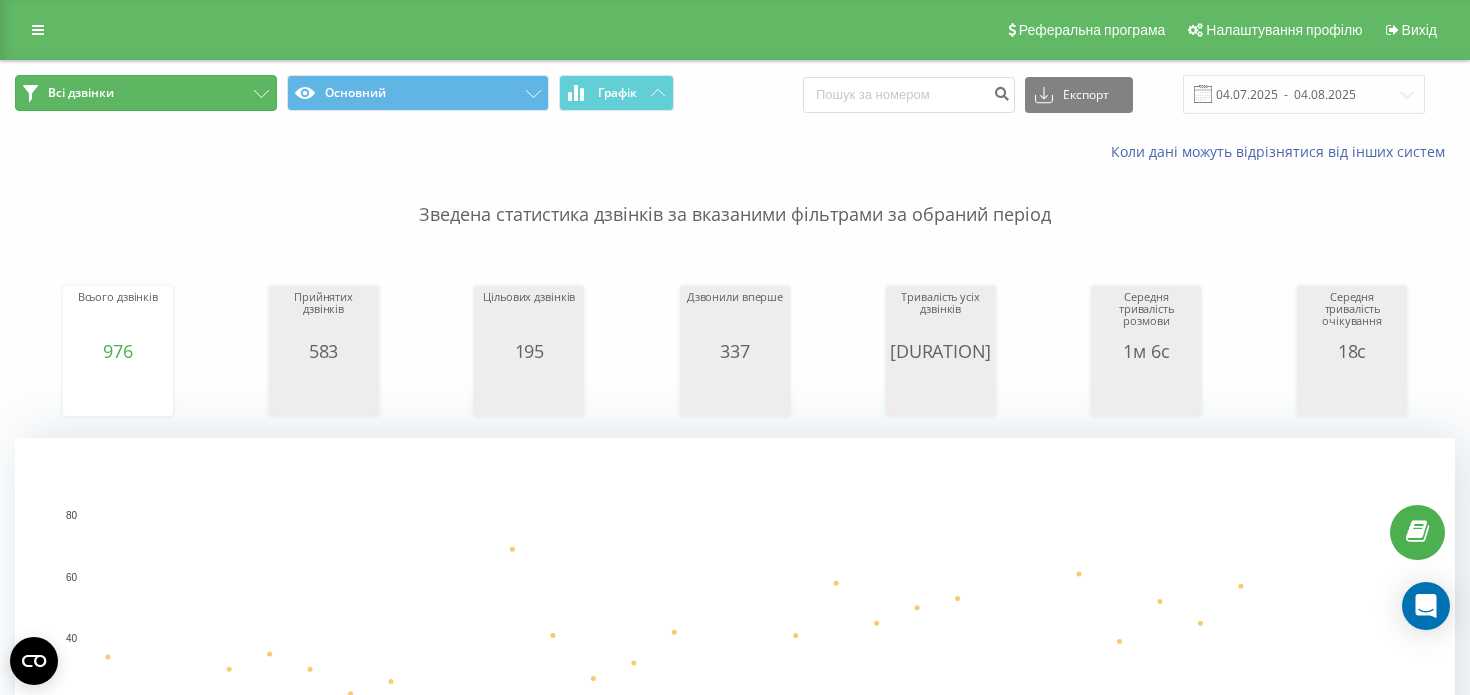 click on "Всі дзвінки" at bounding box center [81, 93] 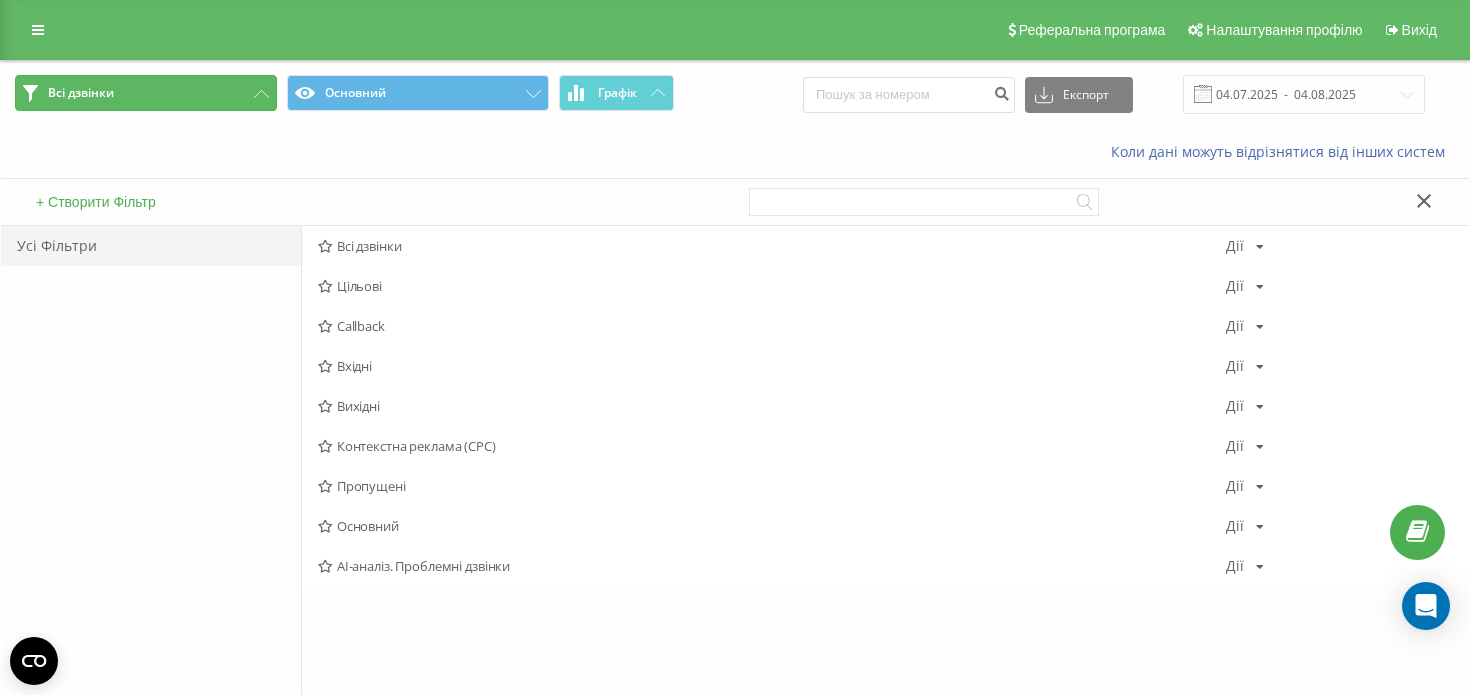 click on "Всі дзвінки" at bounding box center (81, 93) 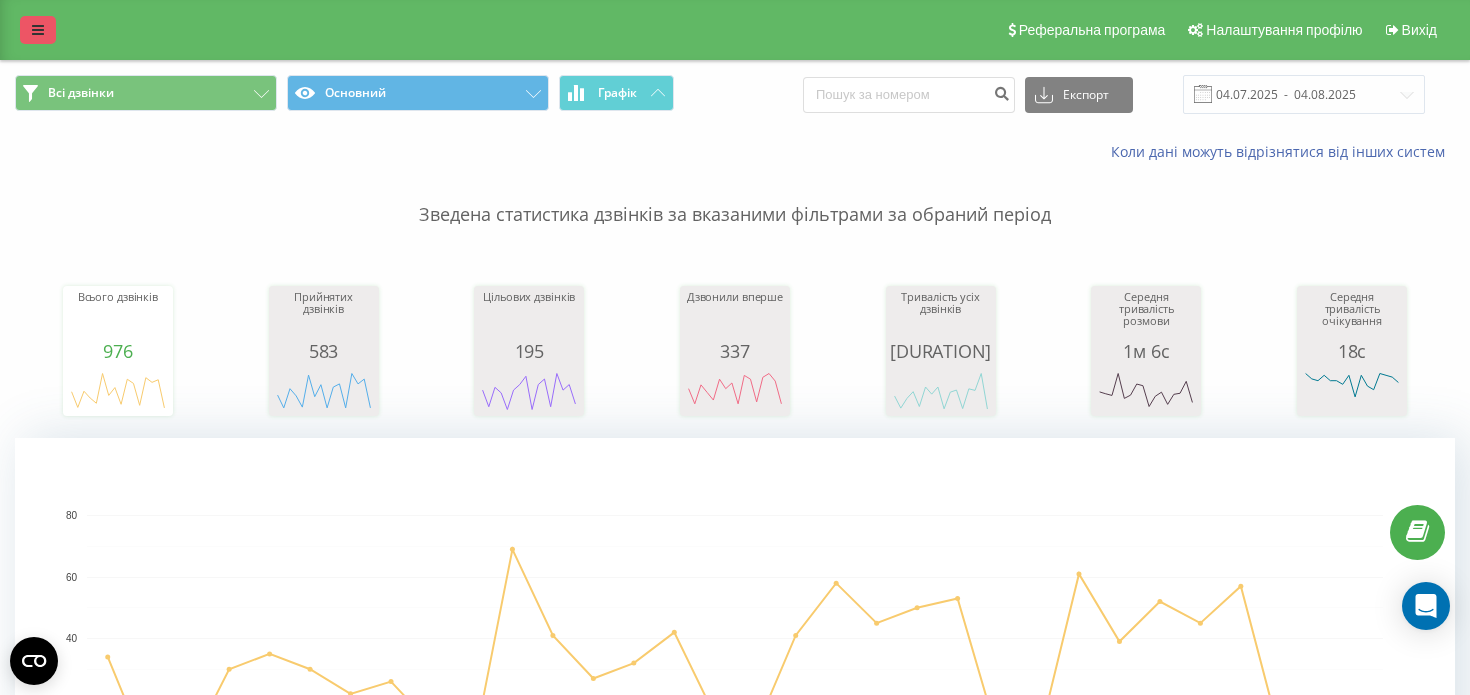 click at bounding box center (38, 30) 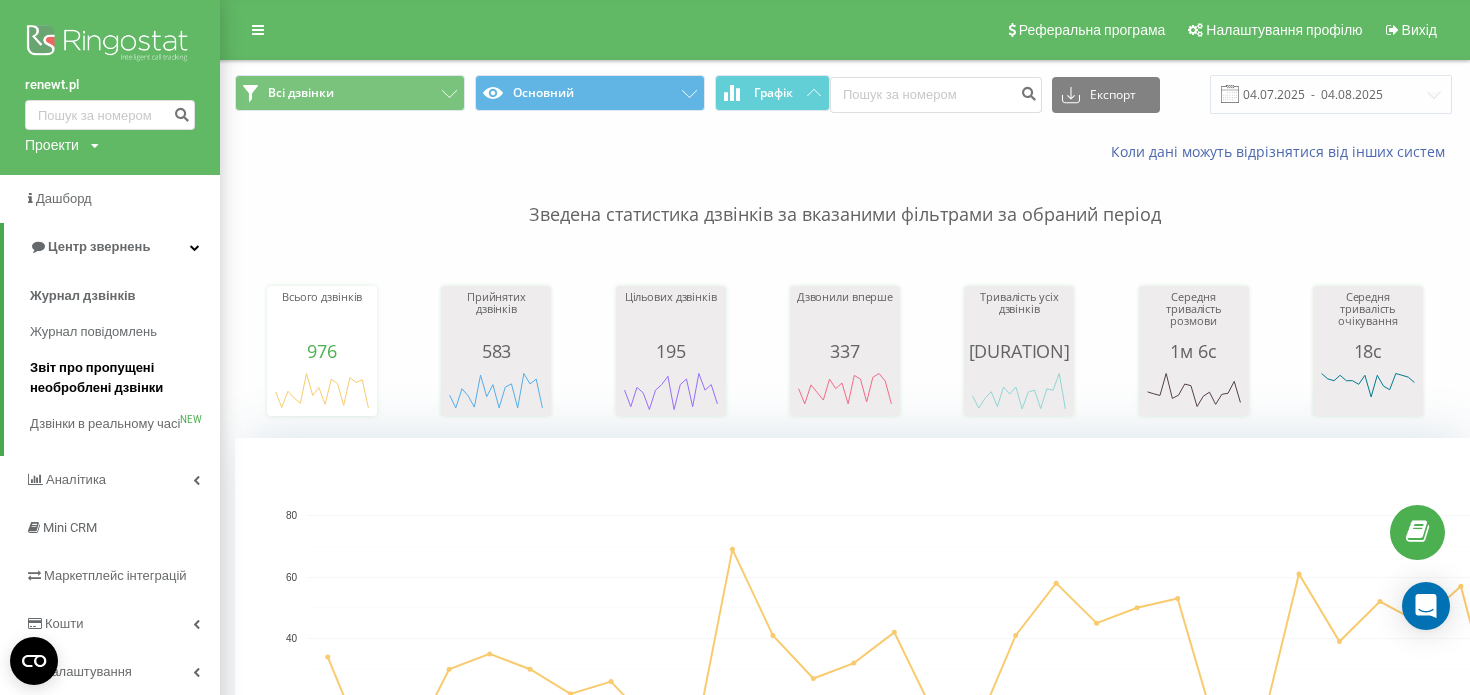 click on "Звіт про пропущені необроблені дзвінки" at bounding box center [120, 378] 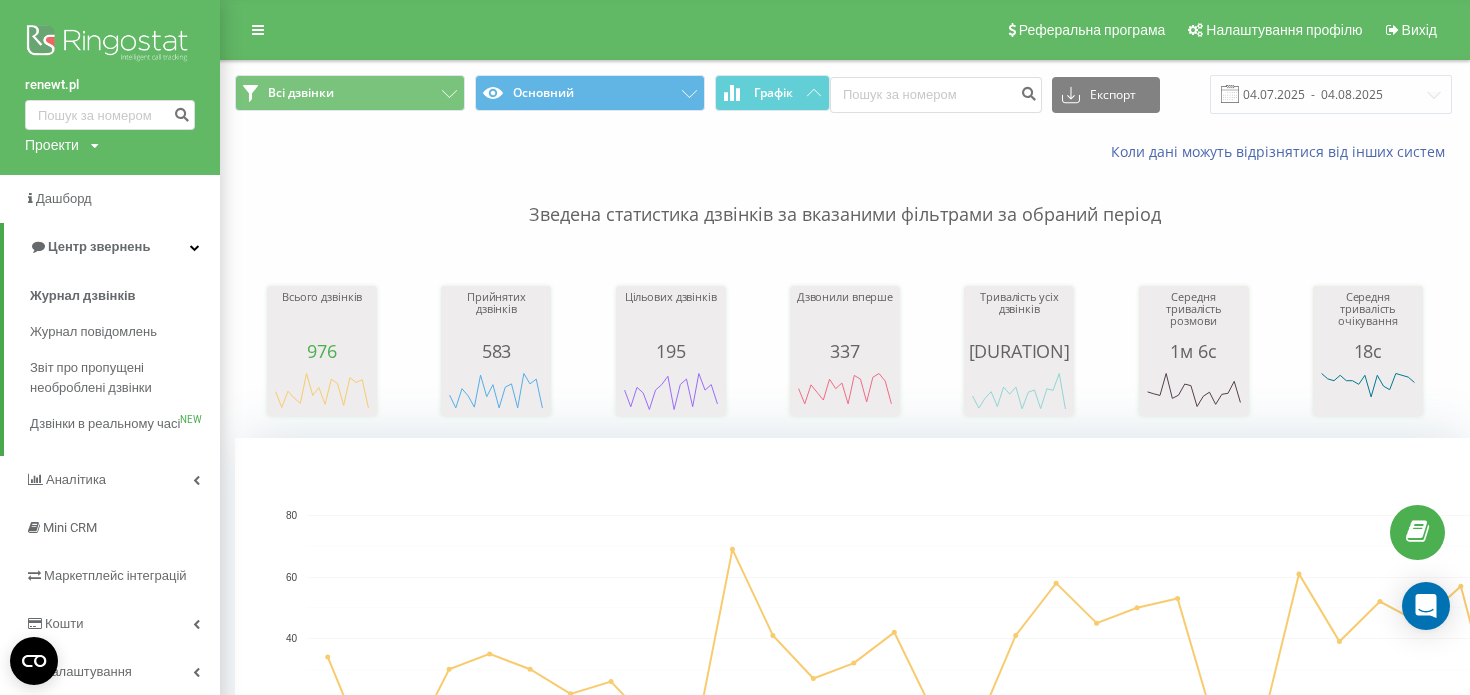 scroll, scrollTop: 6, scrollLeft: 0, axis: vertical 